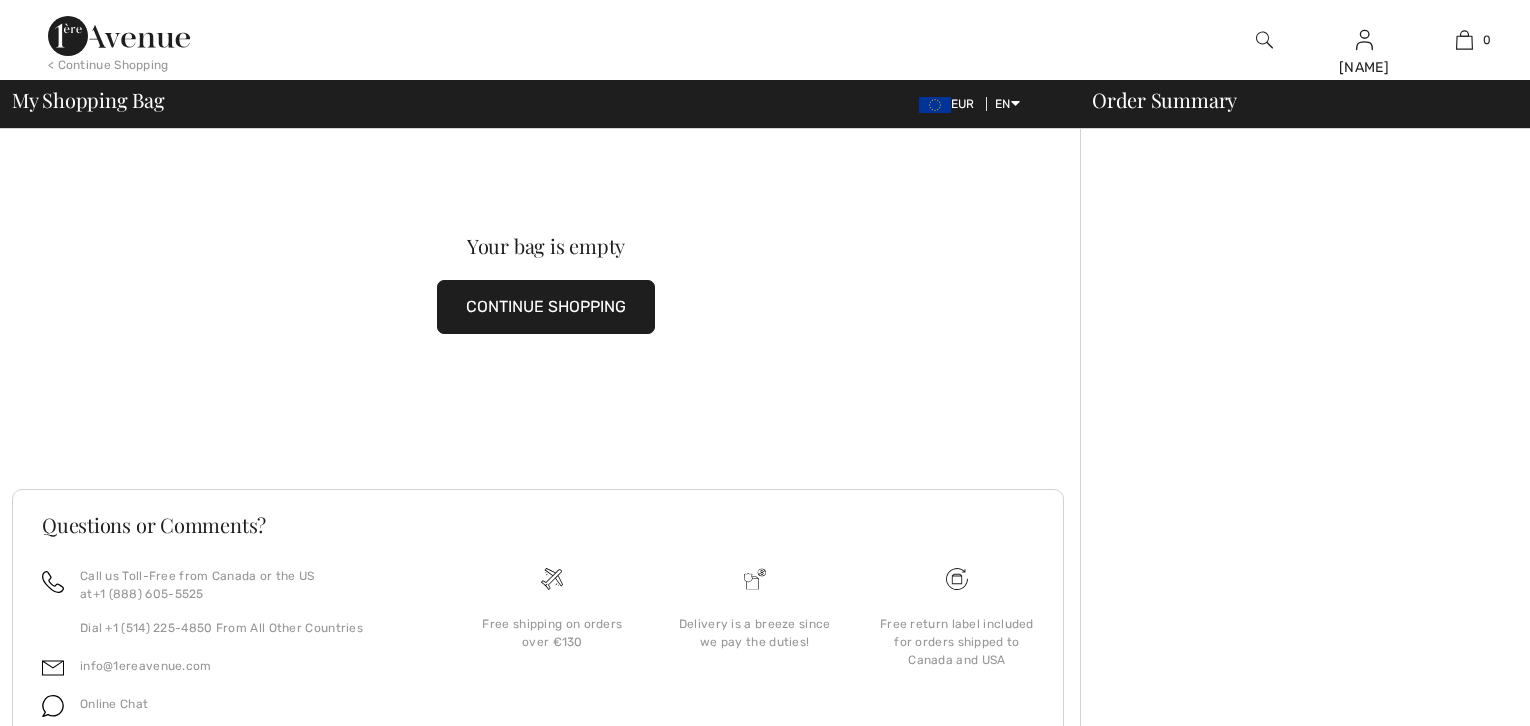 scroll, scrollTop: 0, scrollLeft: 0, axis: both 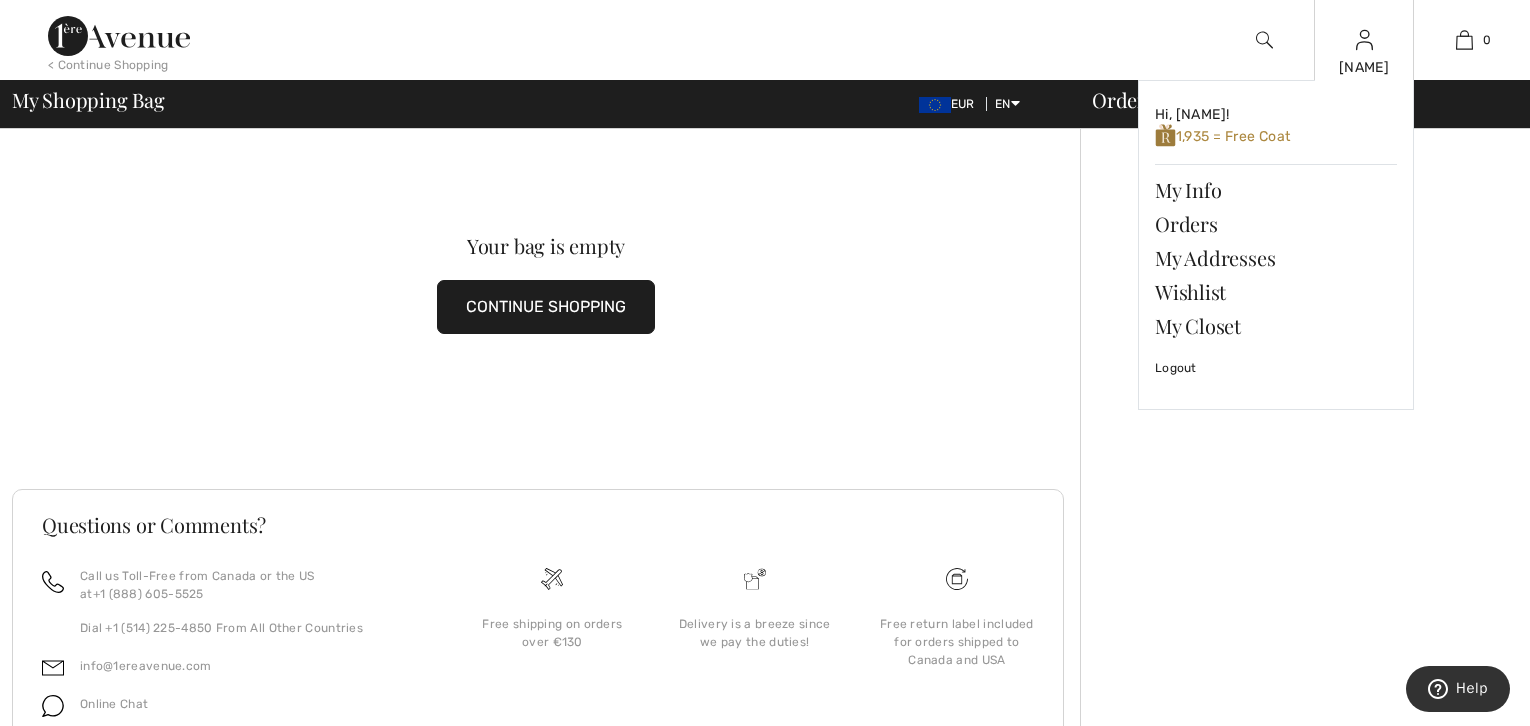 click on "Mélanie
Hi, Mélanie!    1,935 = Free Coat
My Info
Orders
My Addresses
Wishlist
My Closet
Logout" at bounding box center [1364, 40] 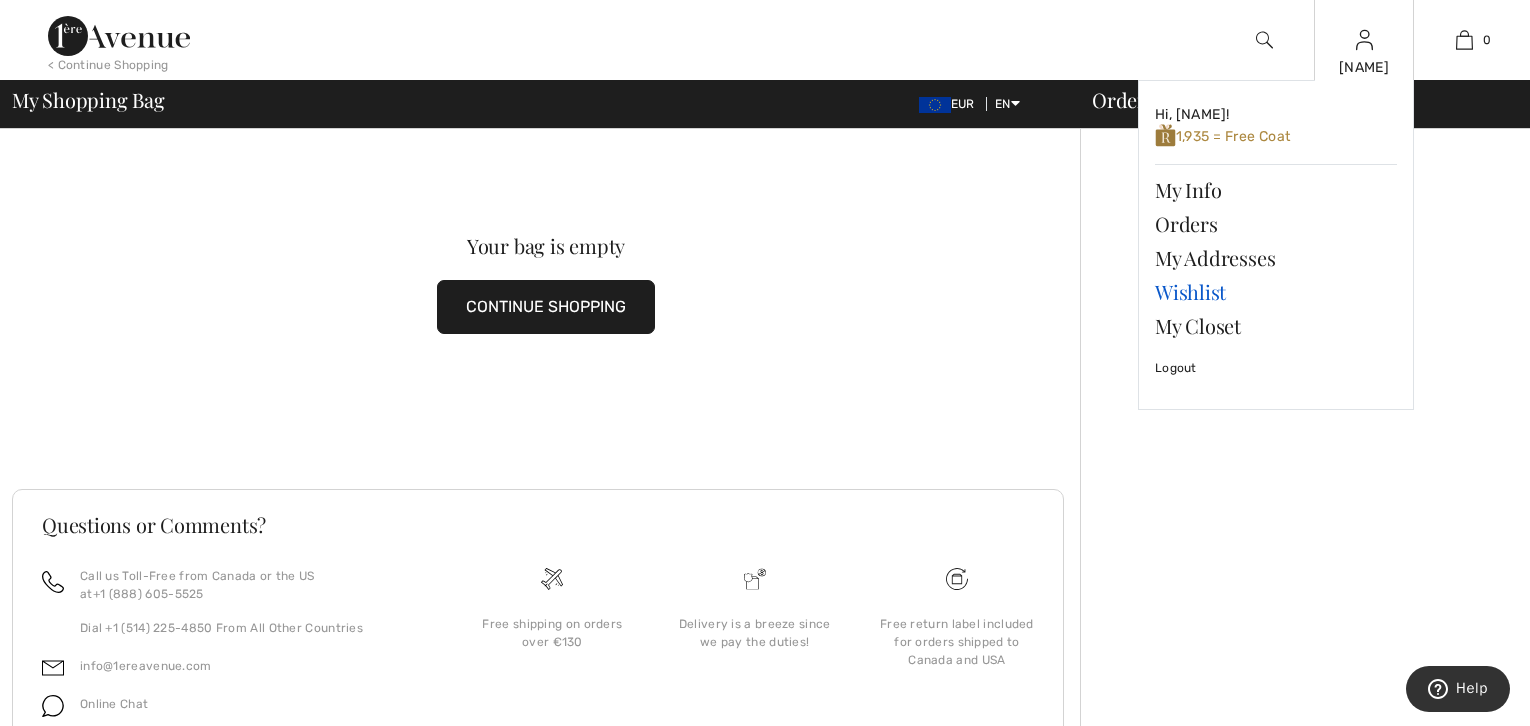 click on "Wishlist" at bounding box center [1276, 292] 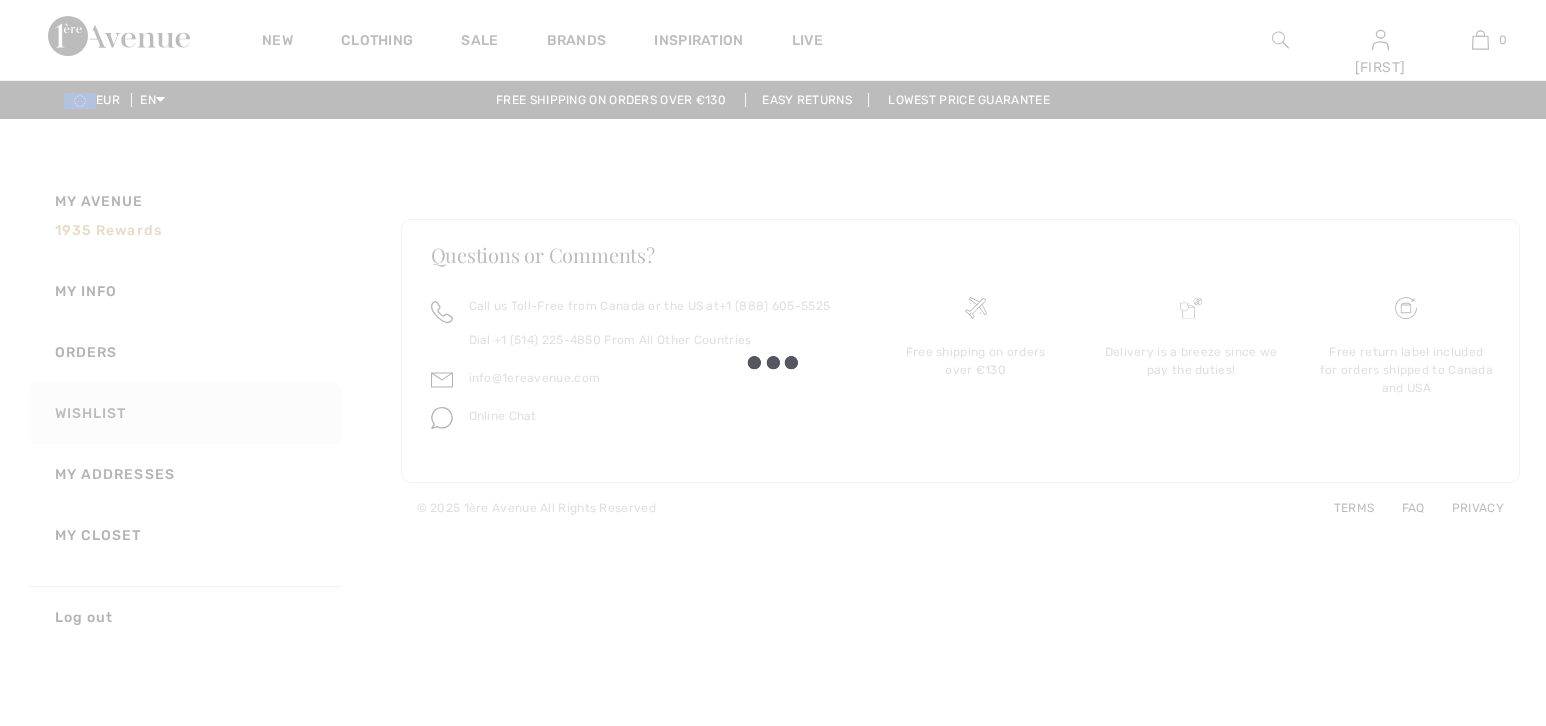 scroll, scrollTop: 0, scrollLeft: 0, axis: both 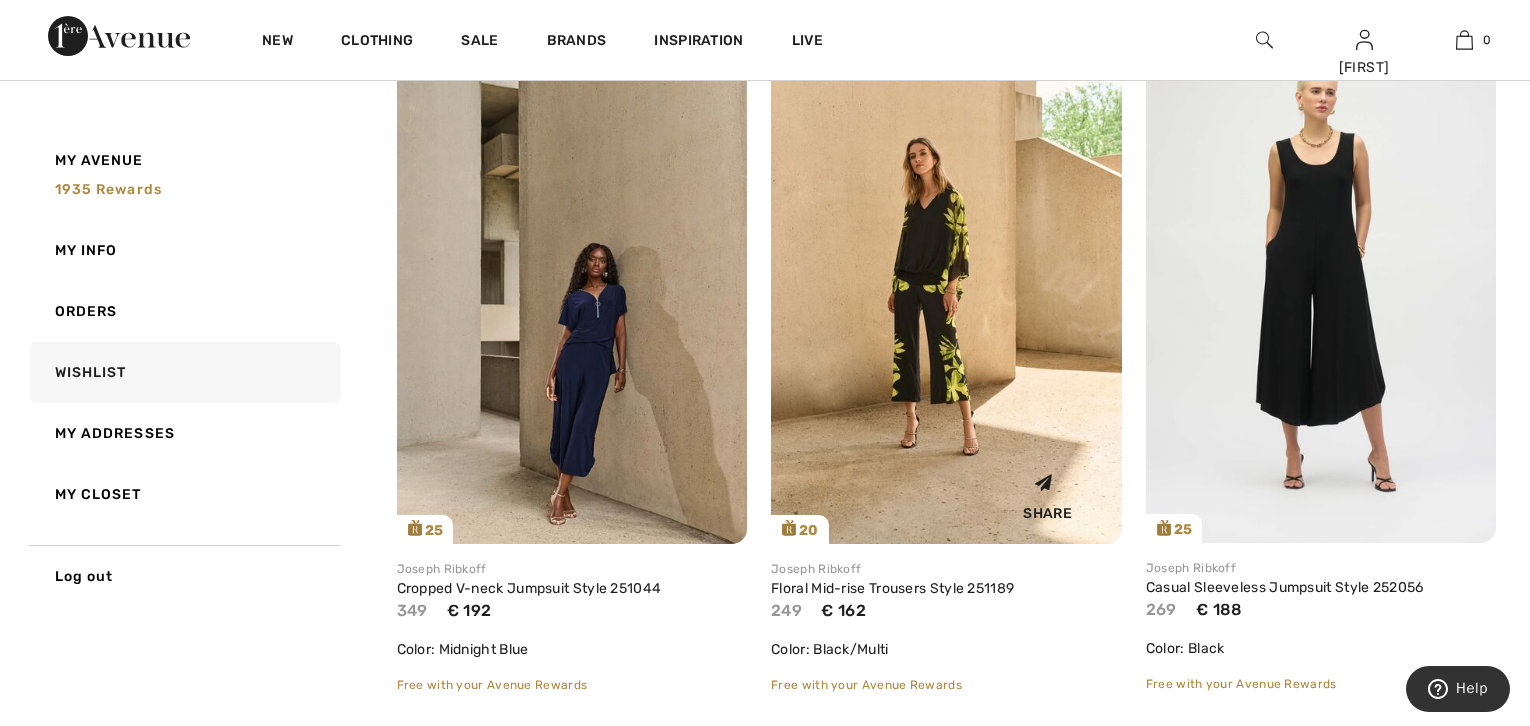 click at bounding box center [946, 281] 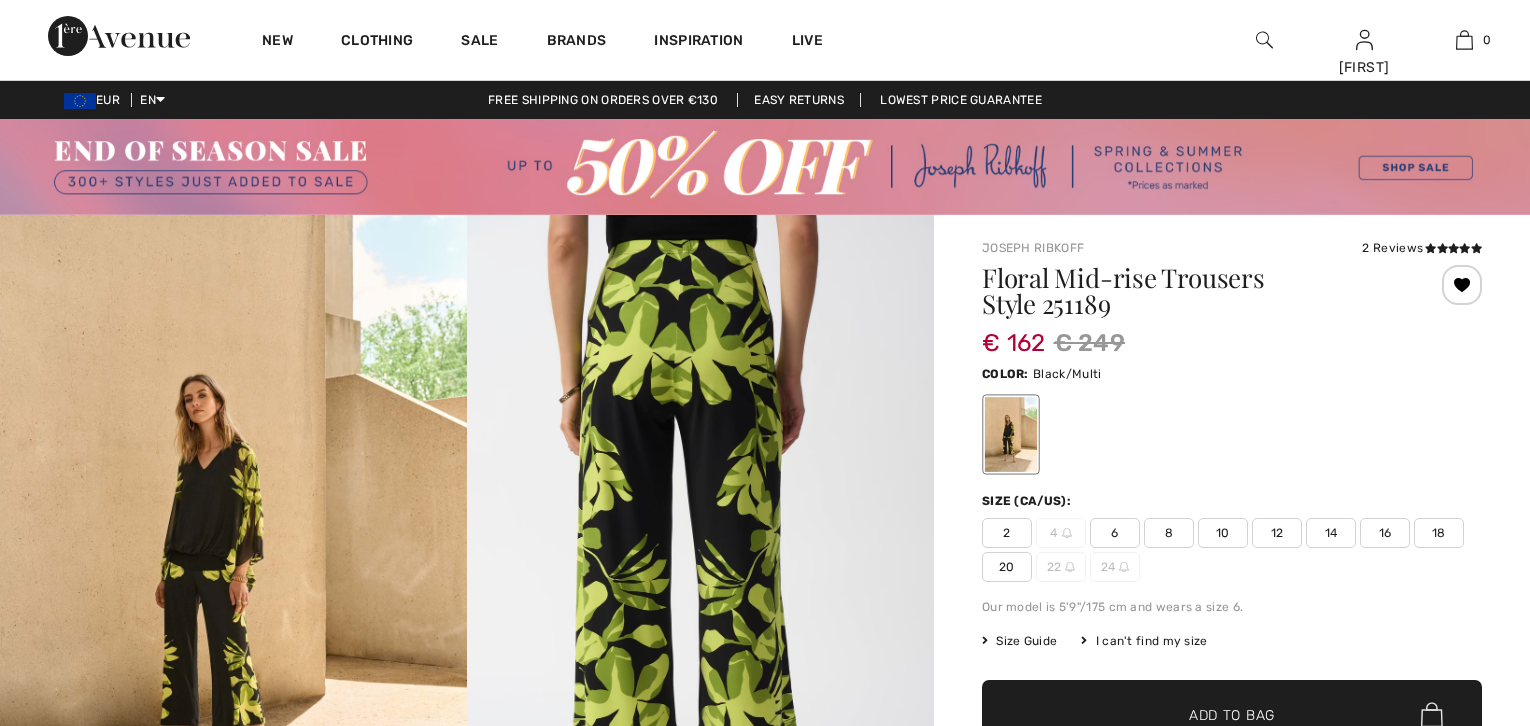scroll, scrollTop: 0, scrollLeft: 0, axis: both 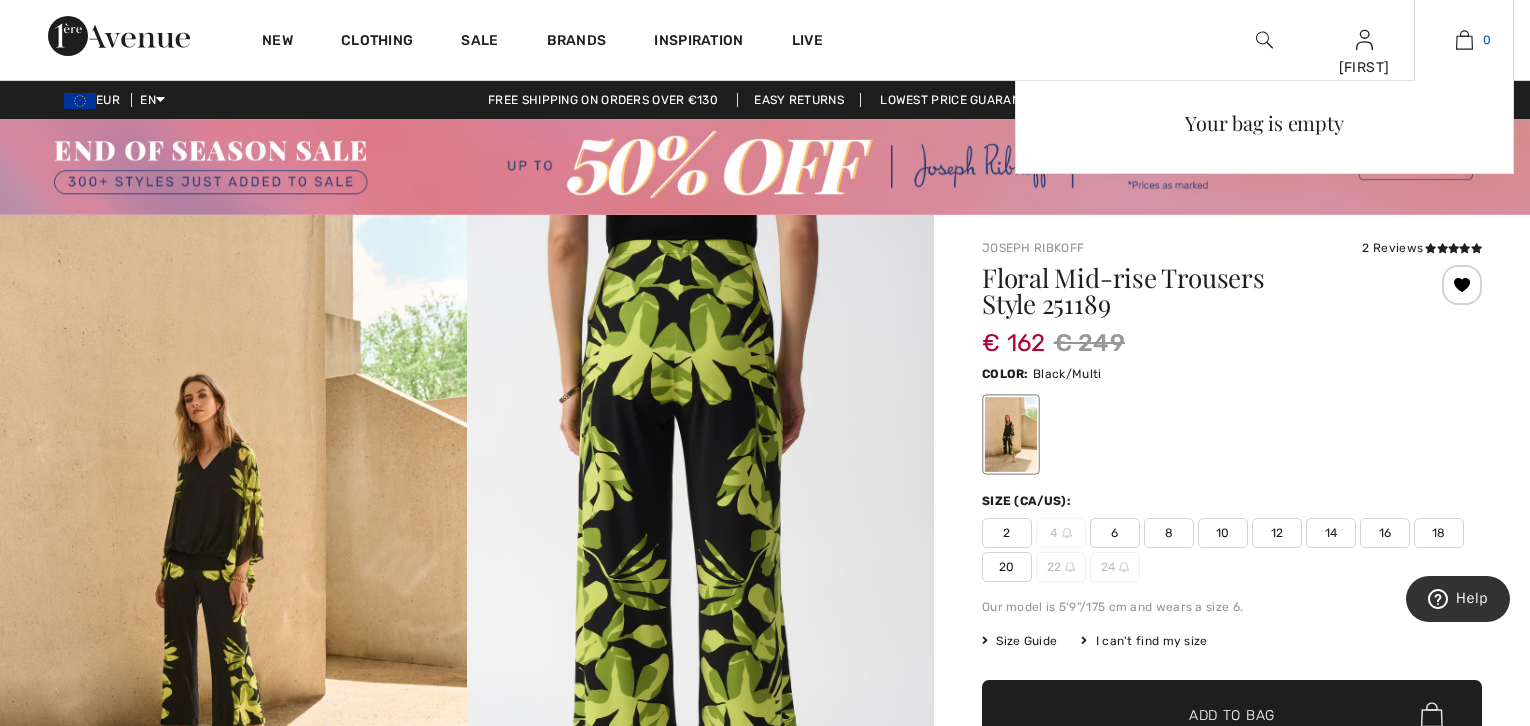 click on "0" at bounding box center [1464, 40] 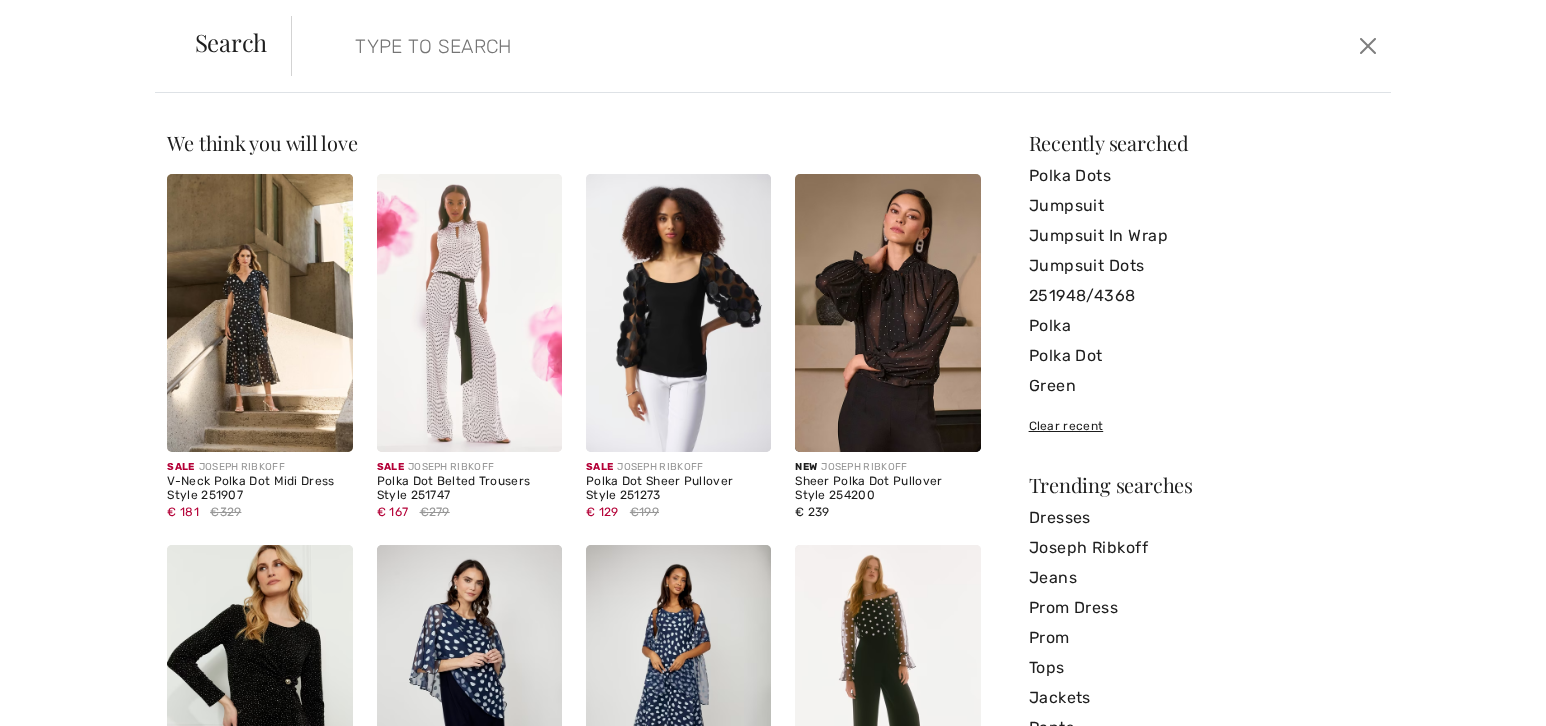 scroll, scrollTop: 0, scrollLeft: 0, axis: both 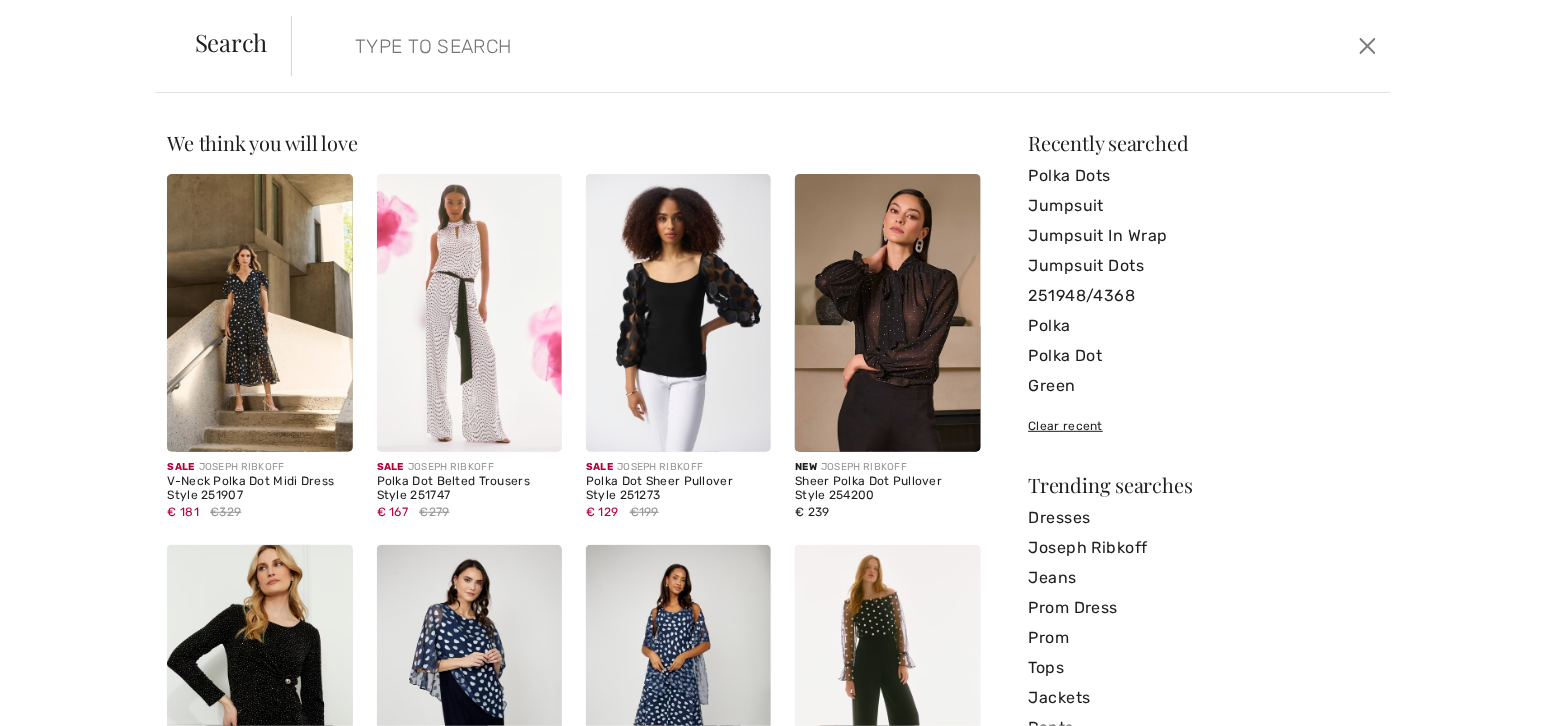 click at bounding box center [720, 46] 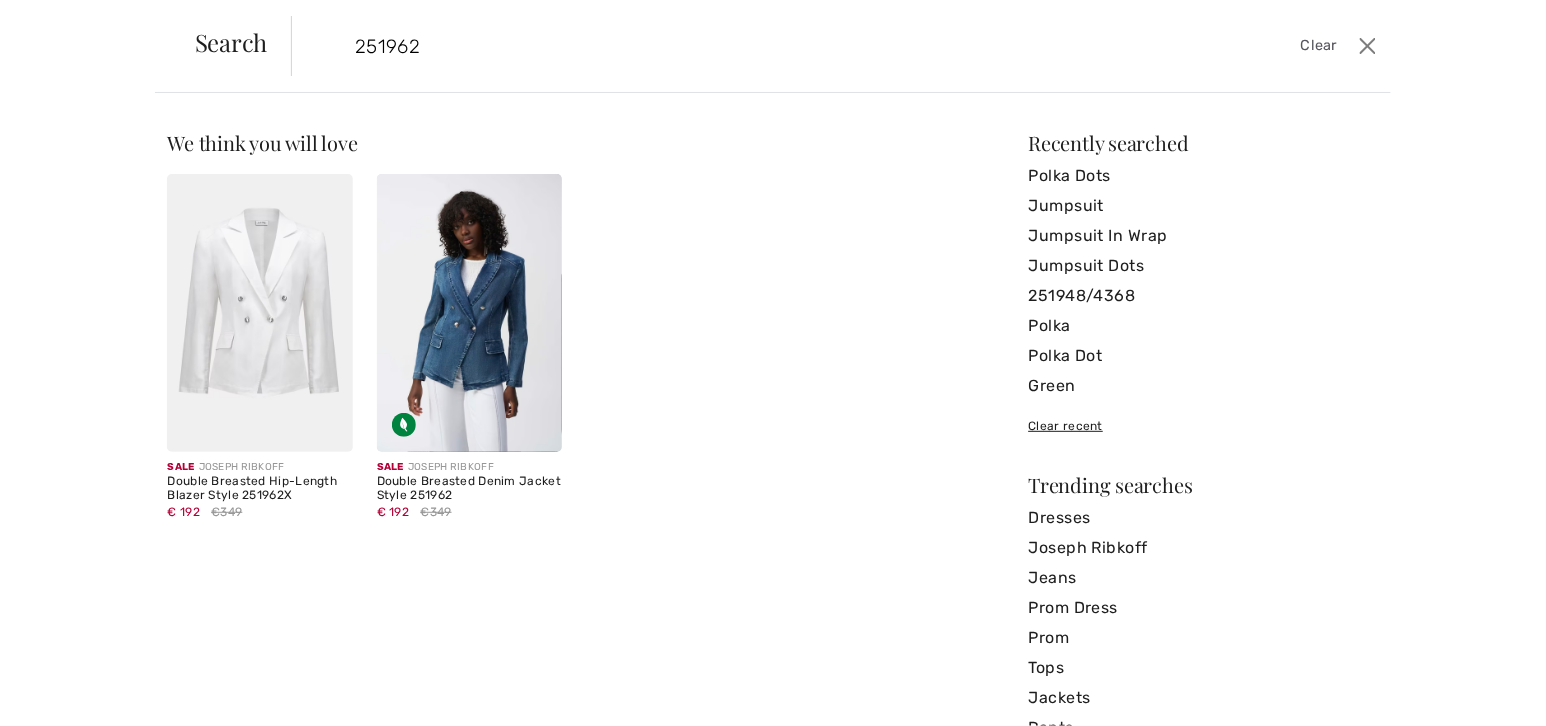 type on "251962" 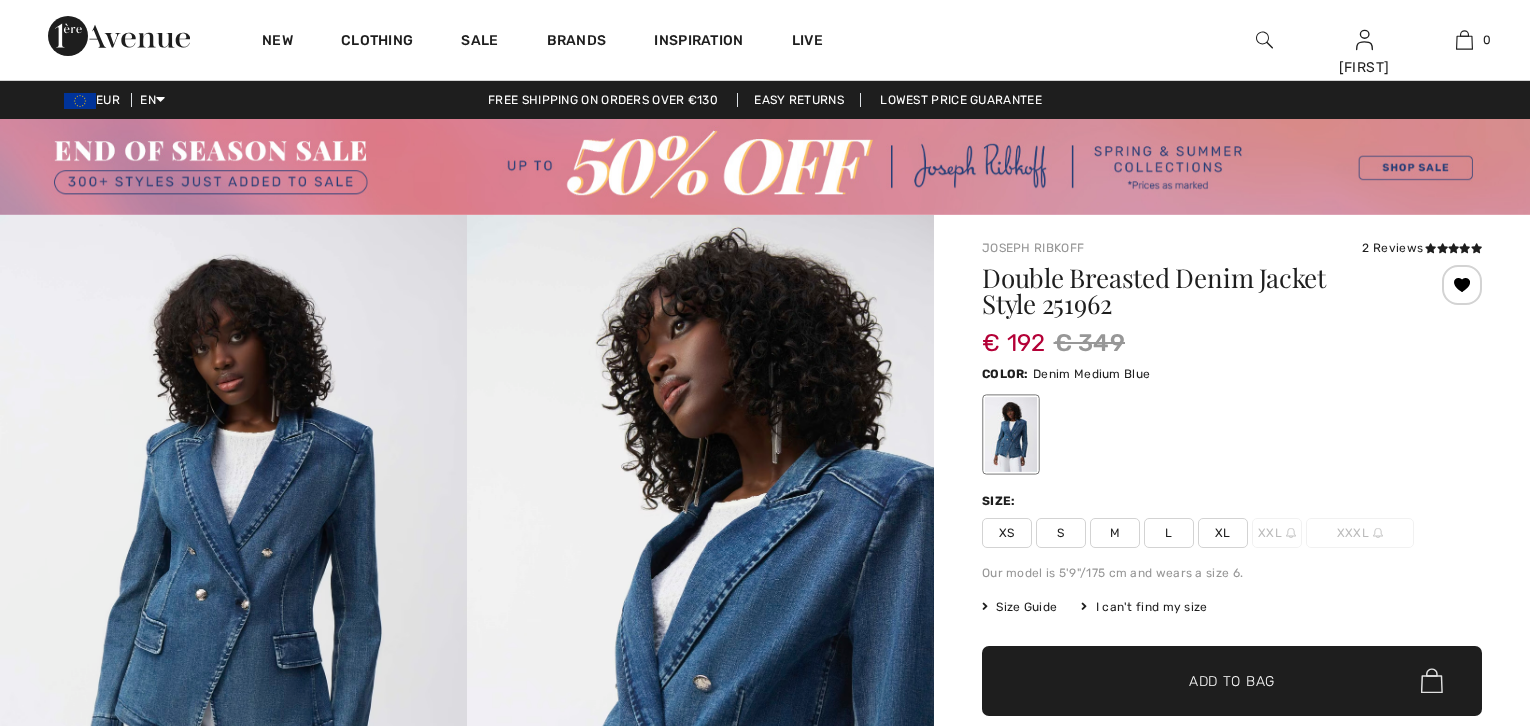 scroll, scrollTop: 0, scrollLeft: 0, axis: both 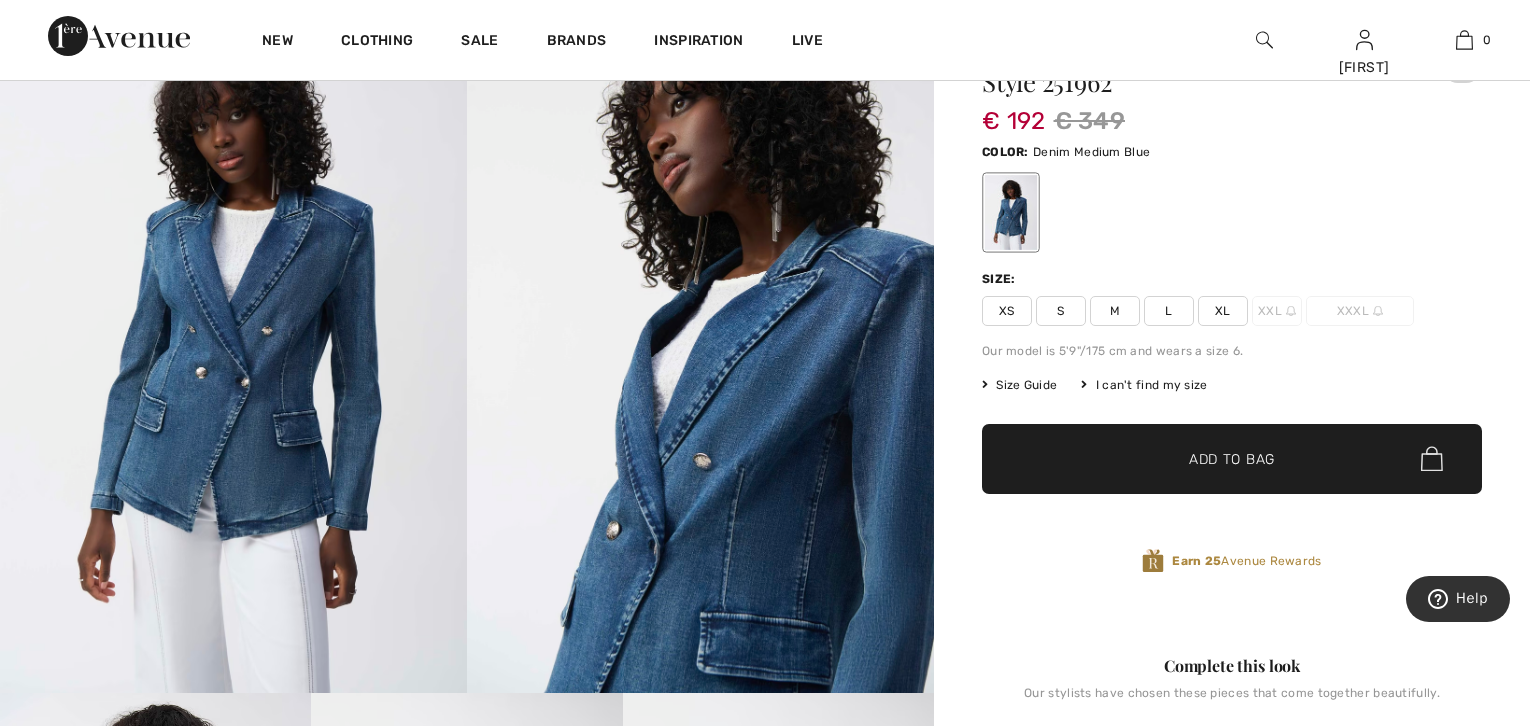 click on "Size Guide" at bounding box center (1019, 385) 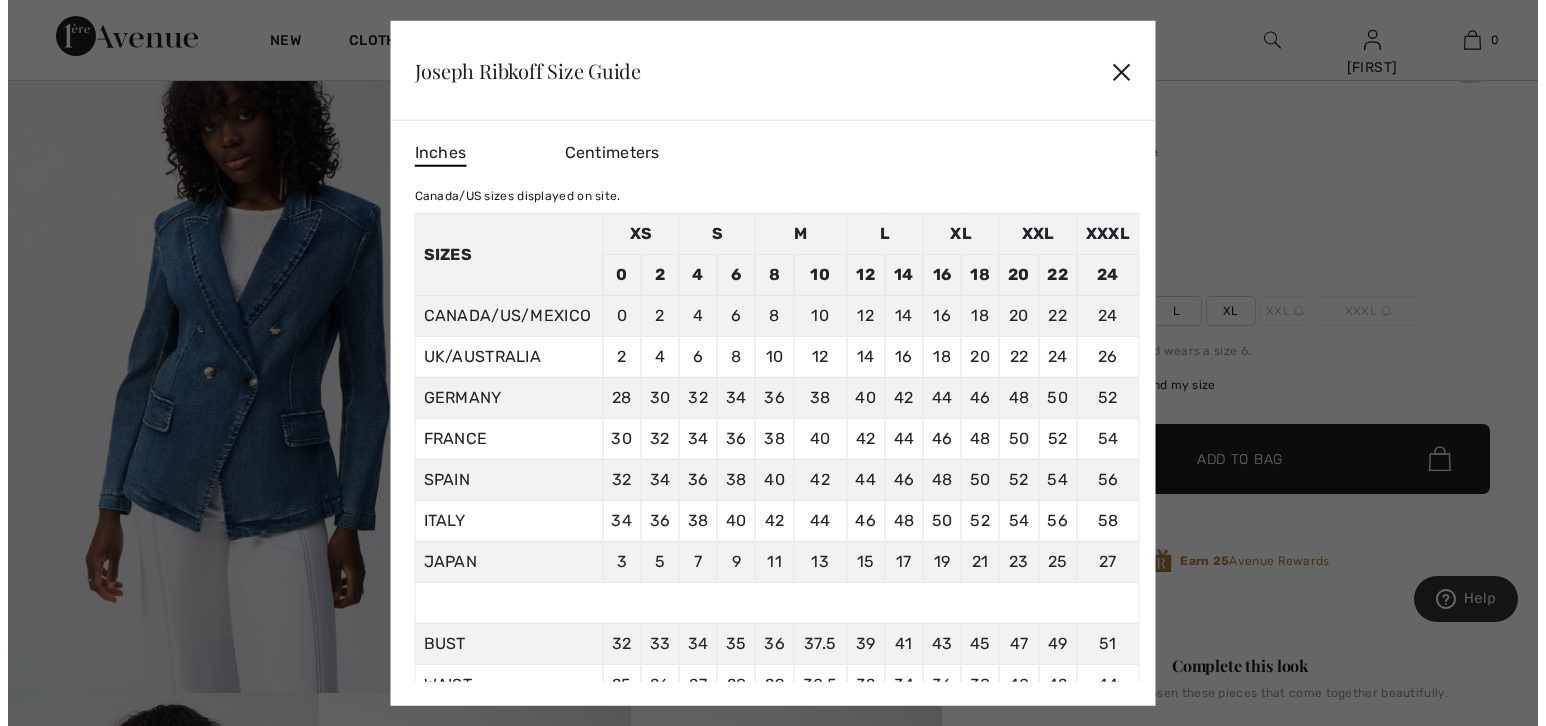 scroll, scrollTop: 222, scrollLeft: 0, axis: vertical 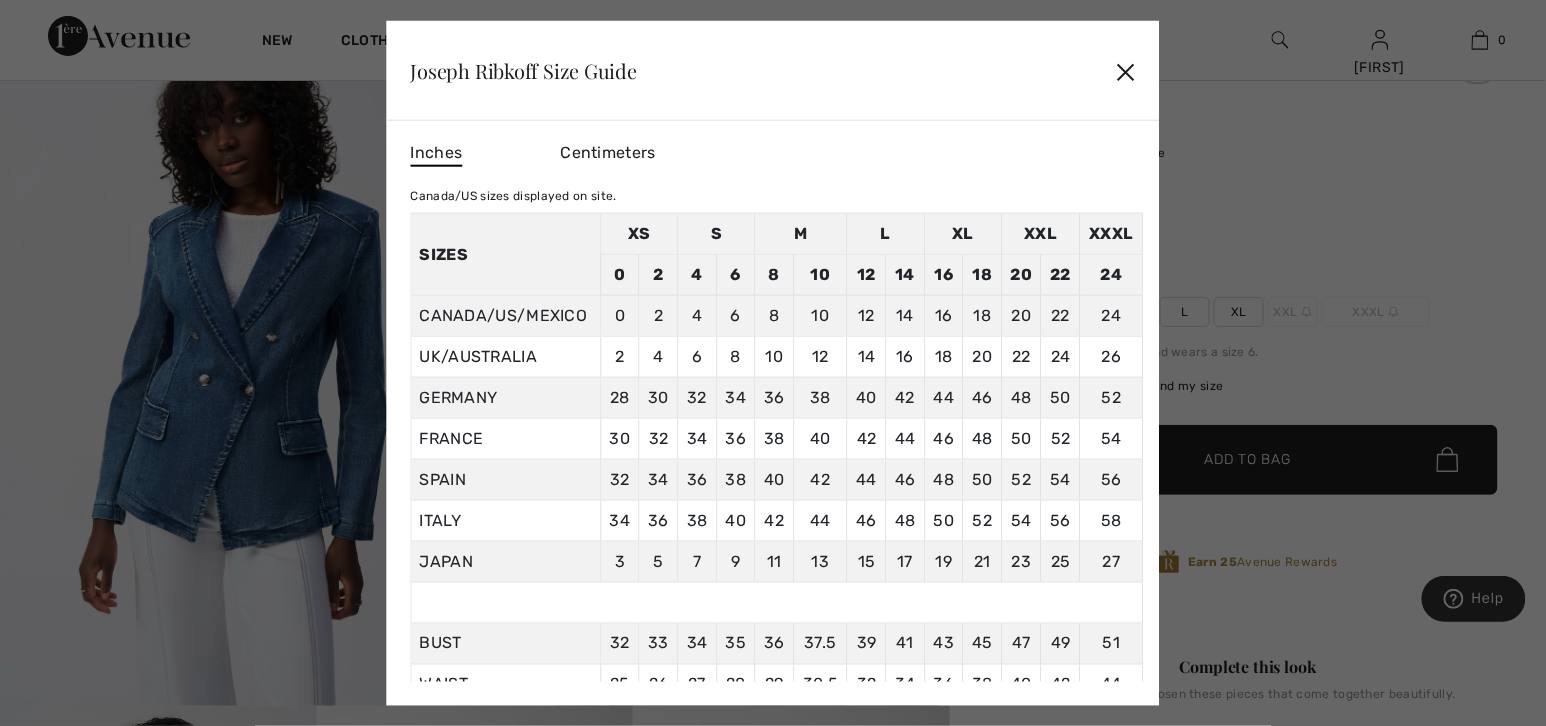 click on "✕" at bounding box center (1125, 71) 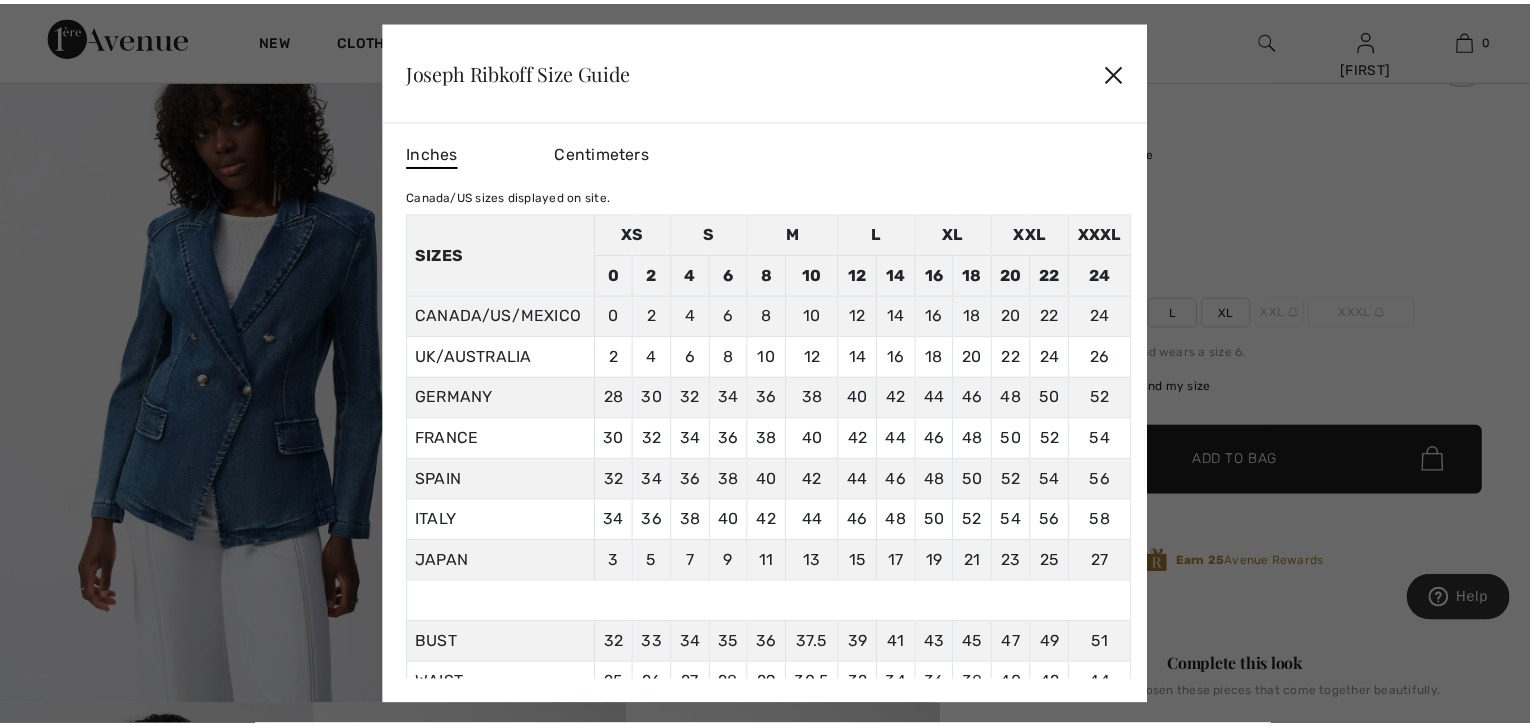 scroll, scrollTop: 222, scrollLeft: 0, axis: vertical 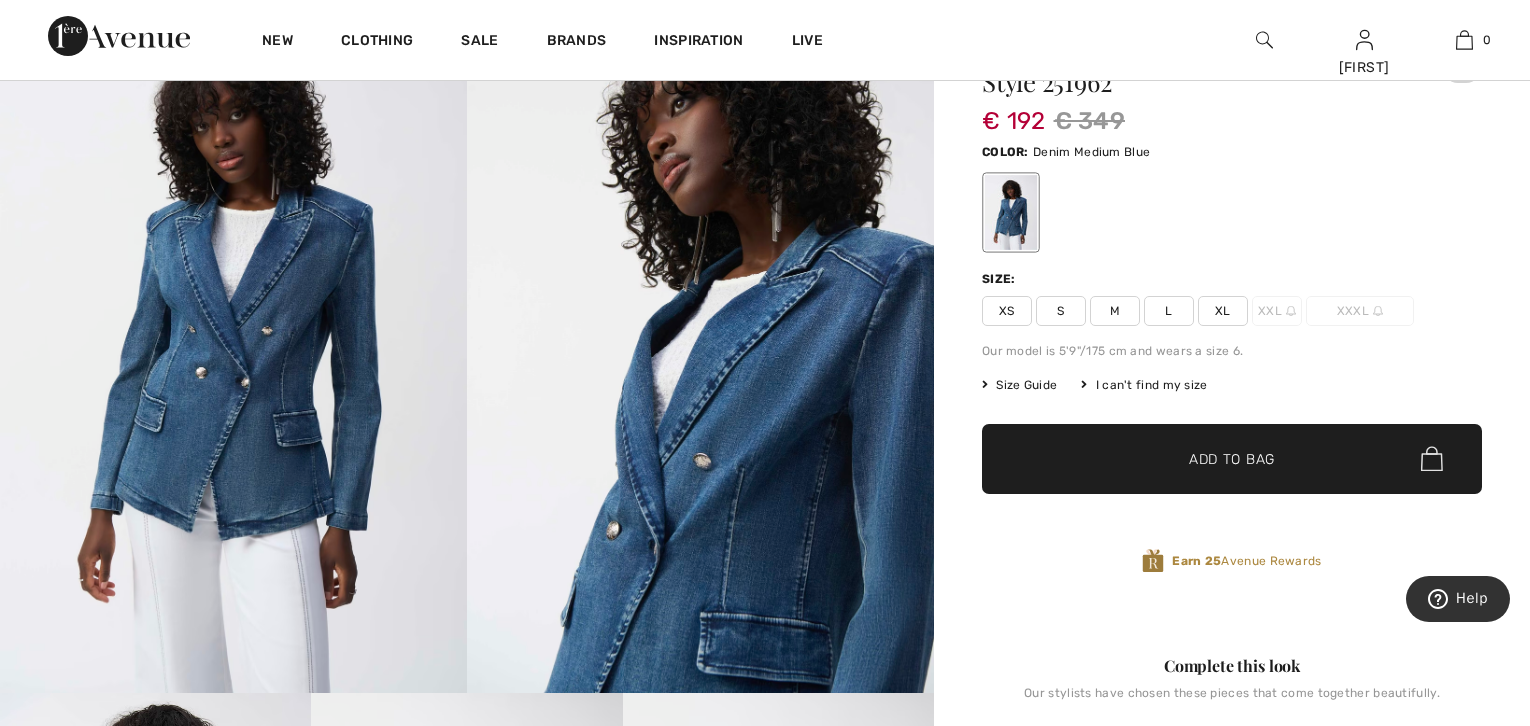 click on "L" at bounding box center (1169, 311) 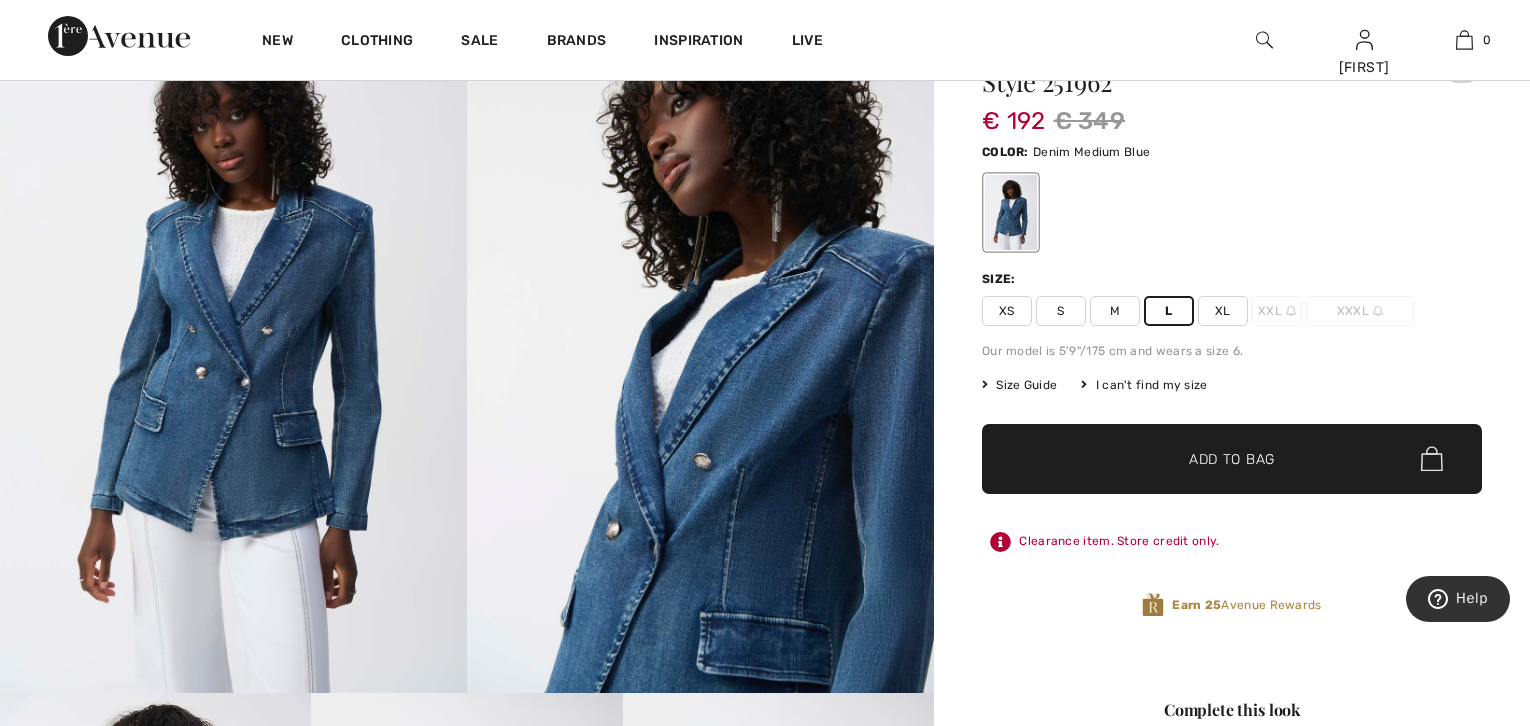 click on "✔ Added to Bag" at bounding box center [1202, 458] 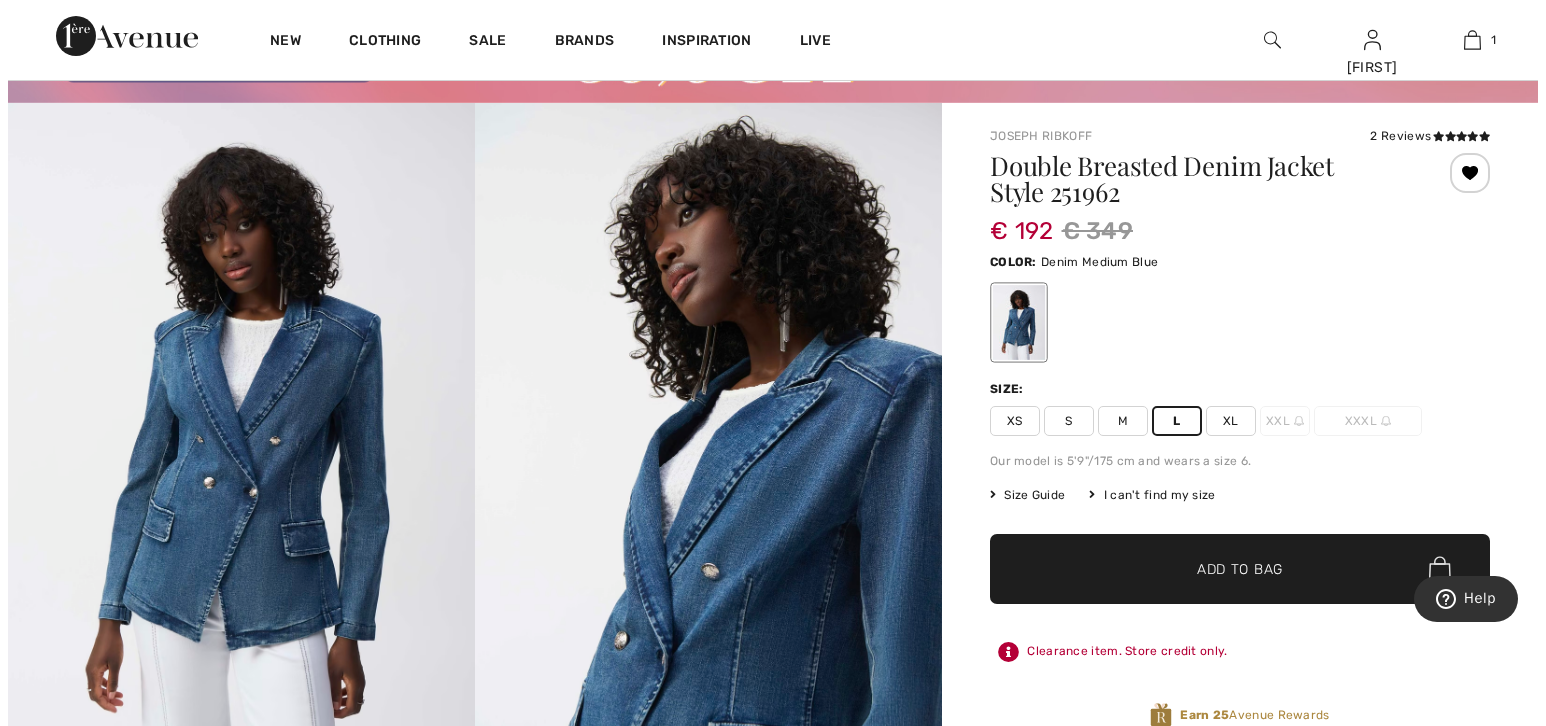 scroll, scrollTop: 111, scrollLeft: 0, axis: vertical 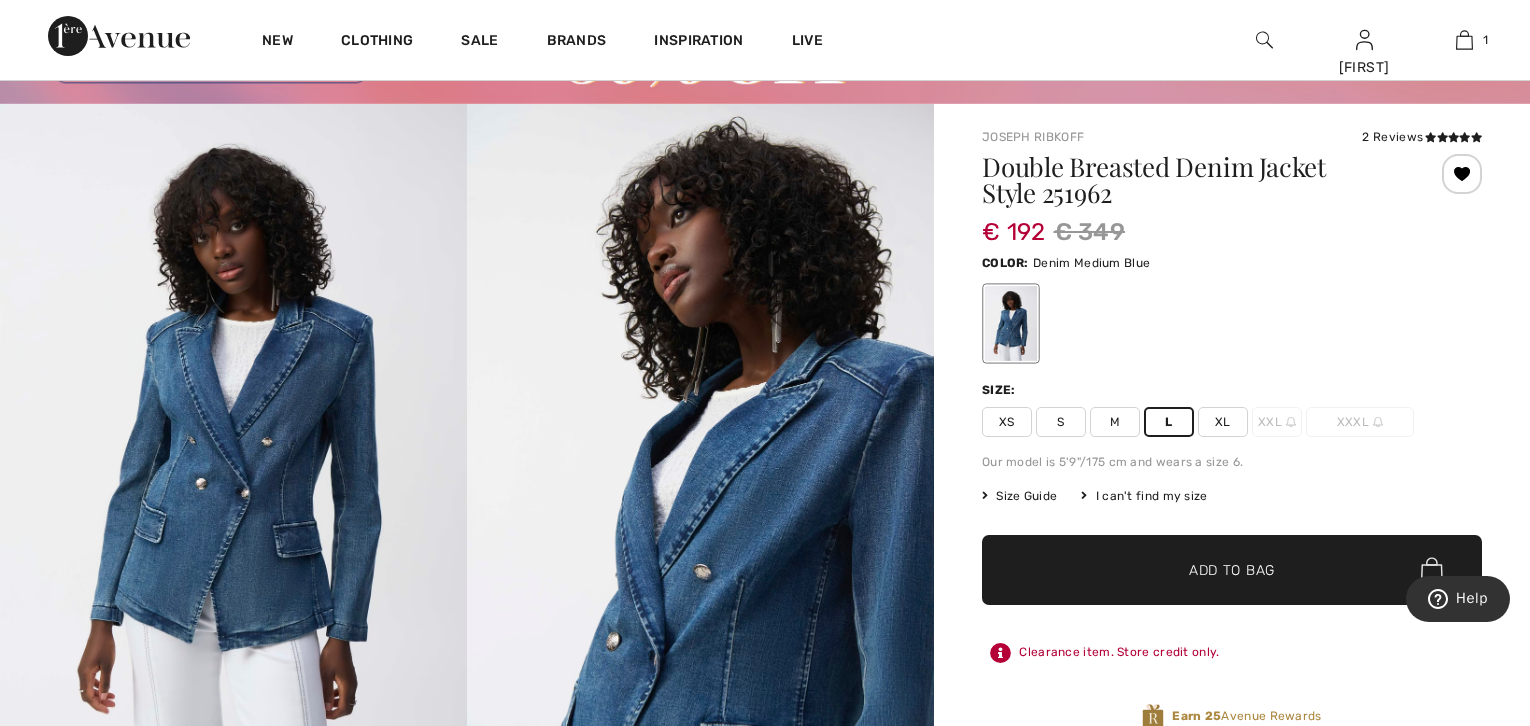 click at bounding box center [1264, 40] 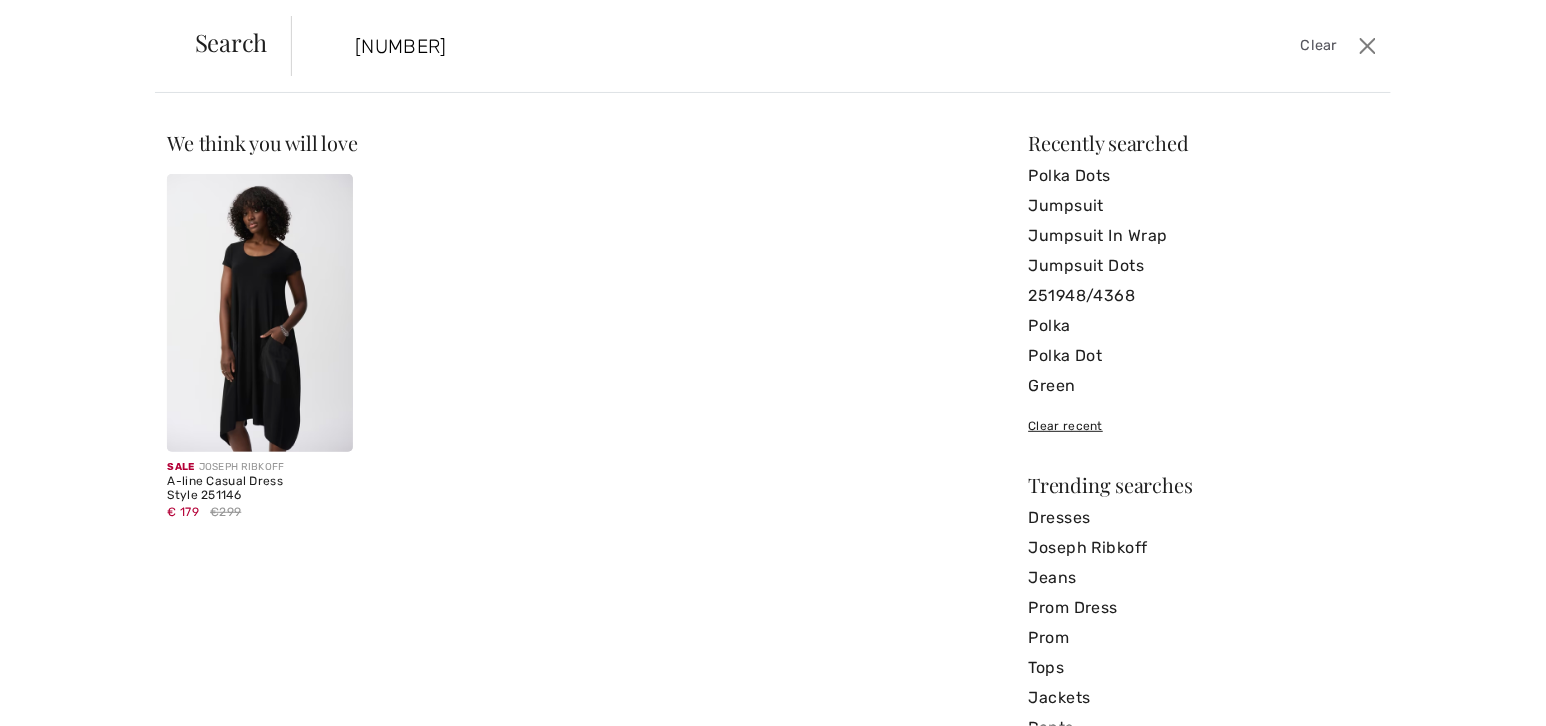 type on "251146" 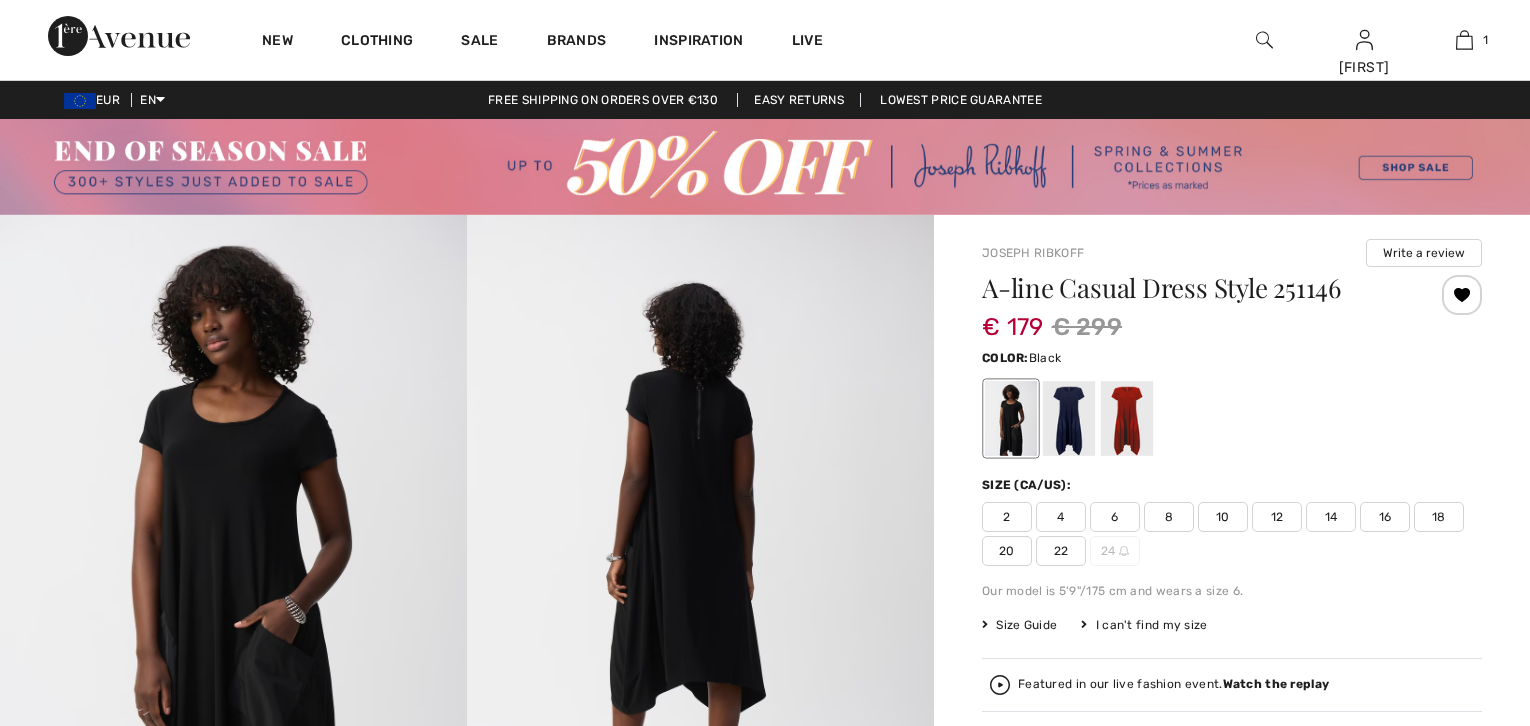 scroll, scrollTop: 0, scrollLeft: 0, axis: both 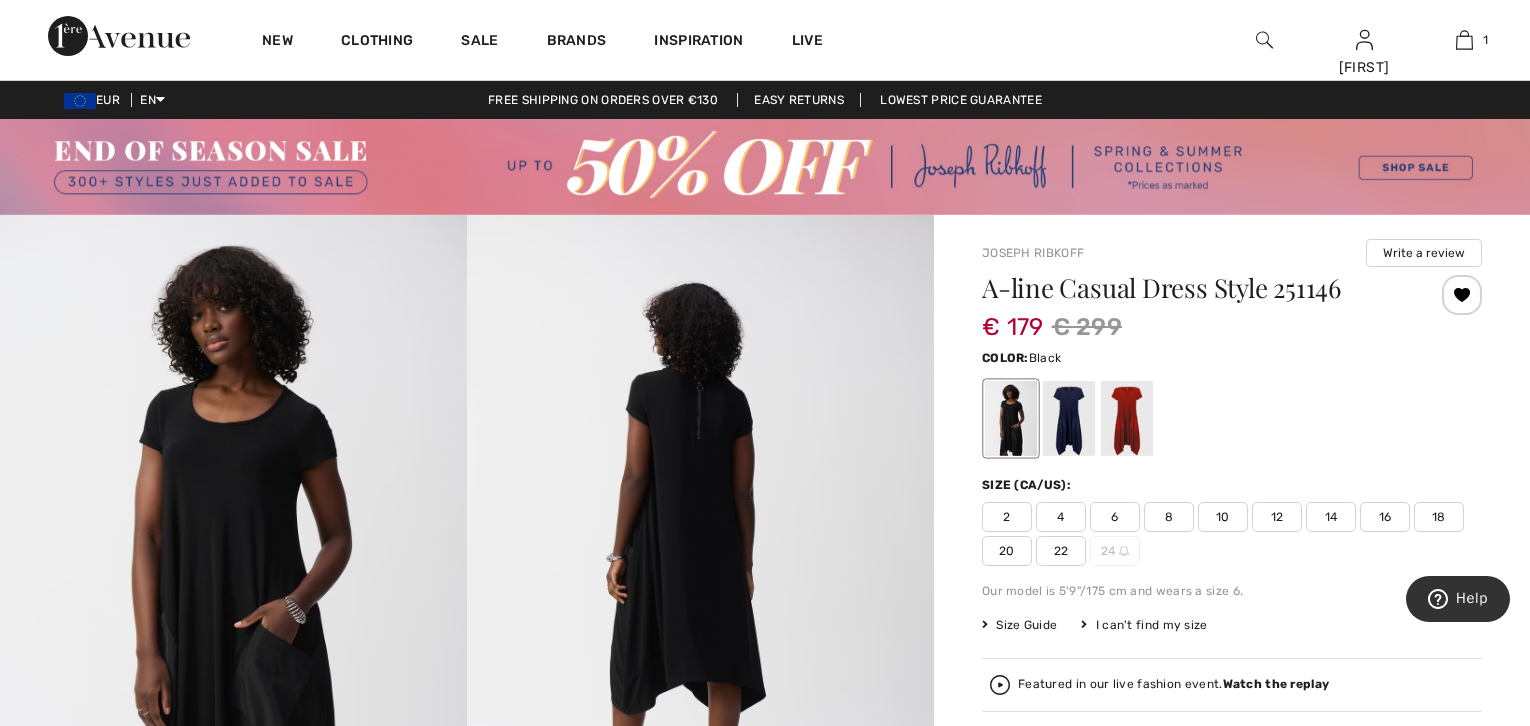 click on "12" at bounding box center (1277, 517) 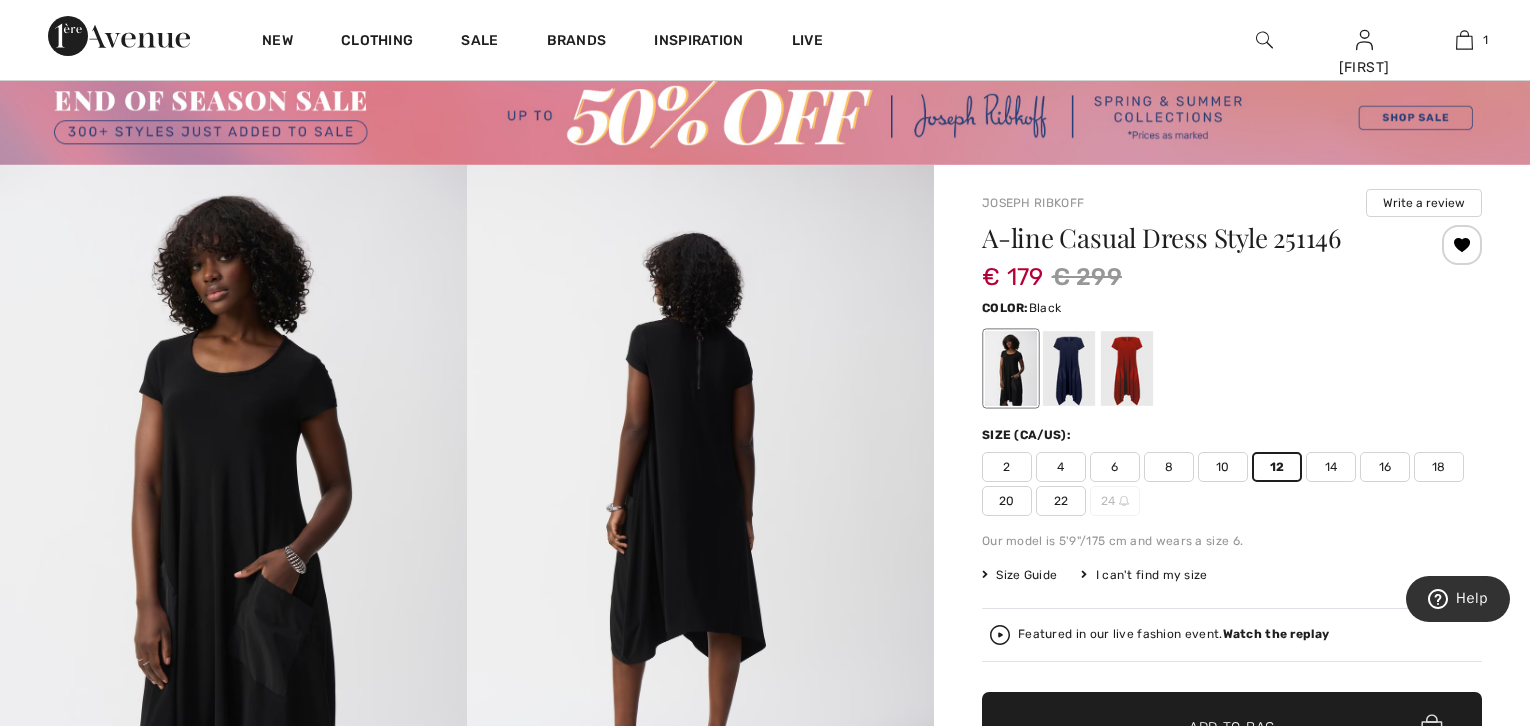 scroll, scrollTop: 111, scrollLeft: 0, axis: vertical 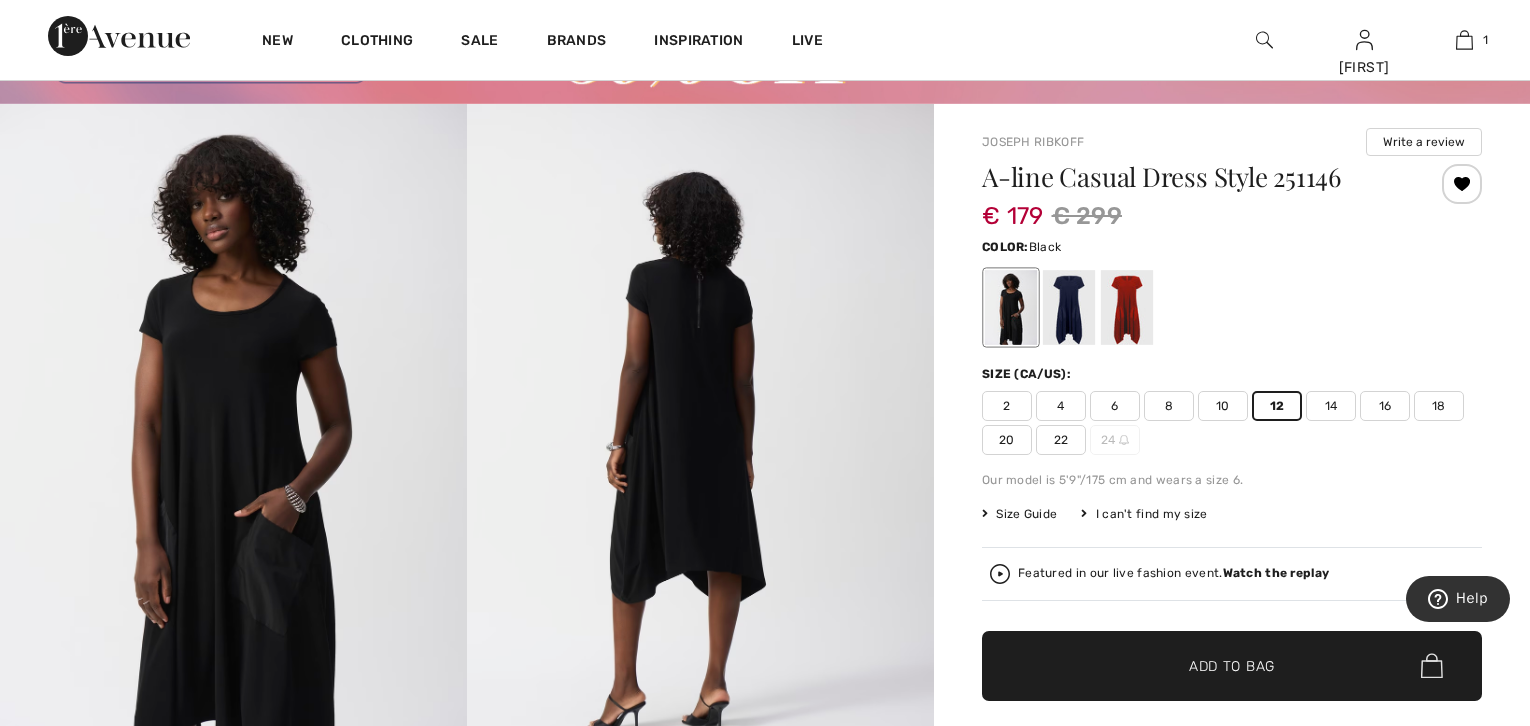 click on "✔ Added to Bag" at bounding box center [1202, 665] 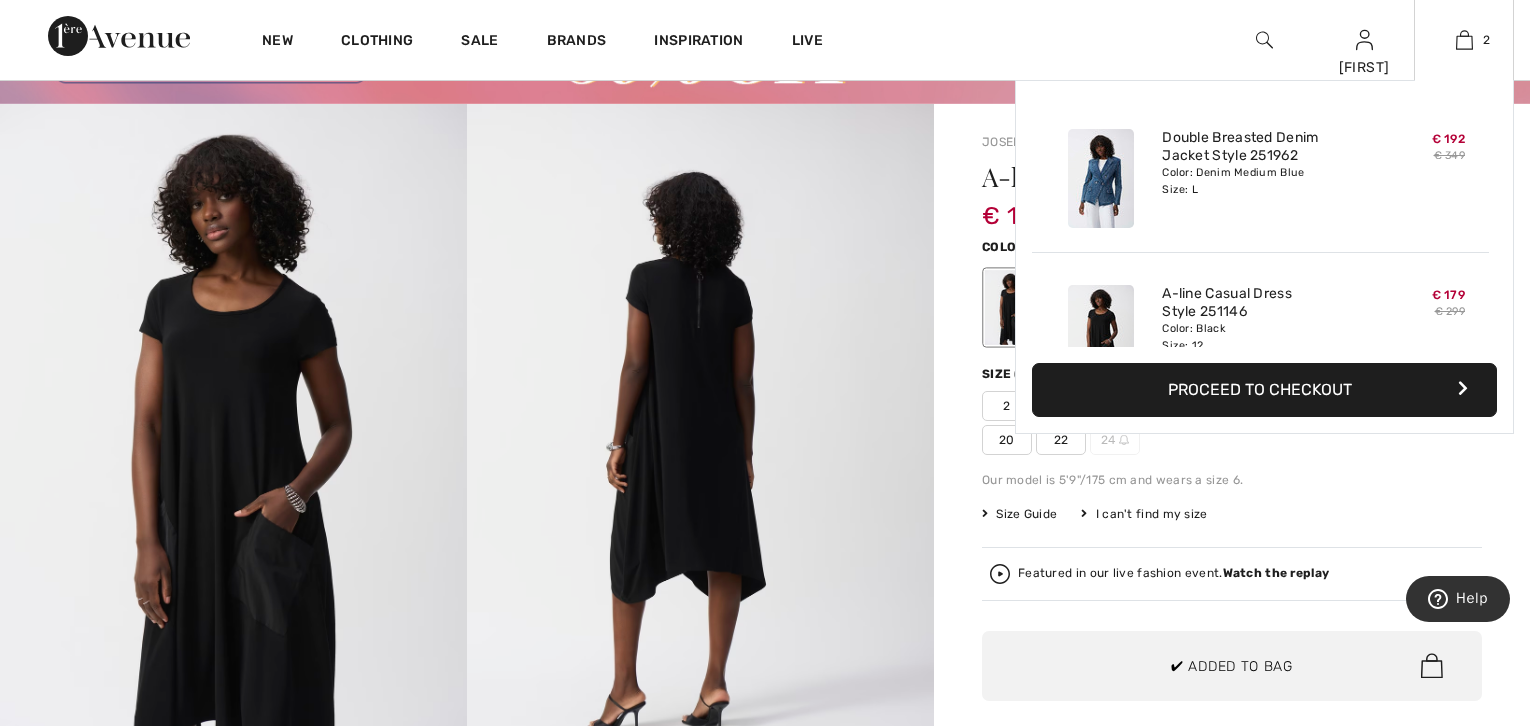 scroll, scrollTop: 61, scrollLeft: 0, axis: vertical 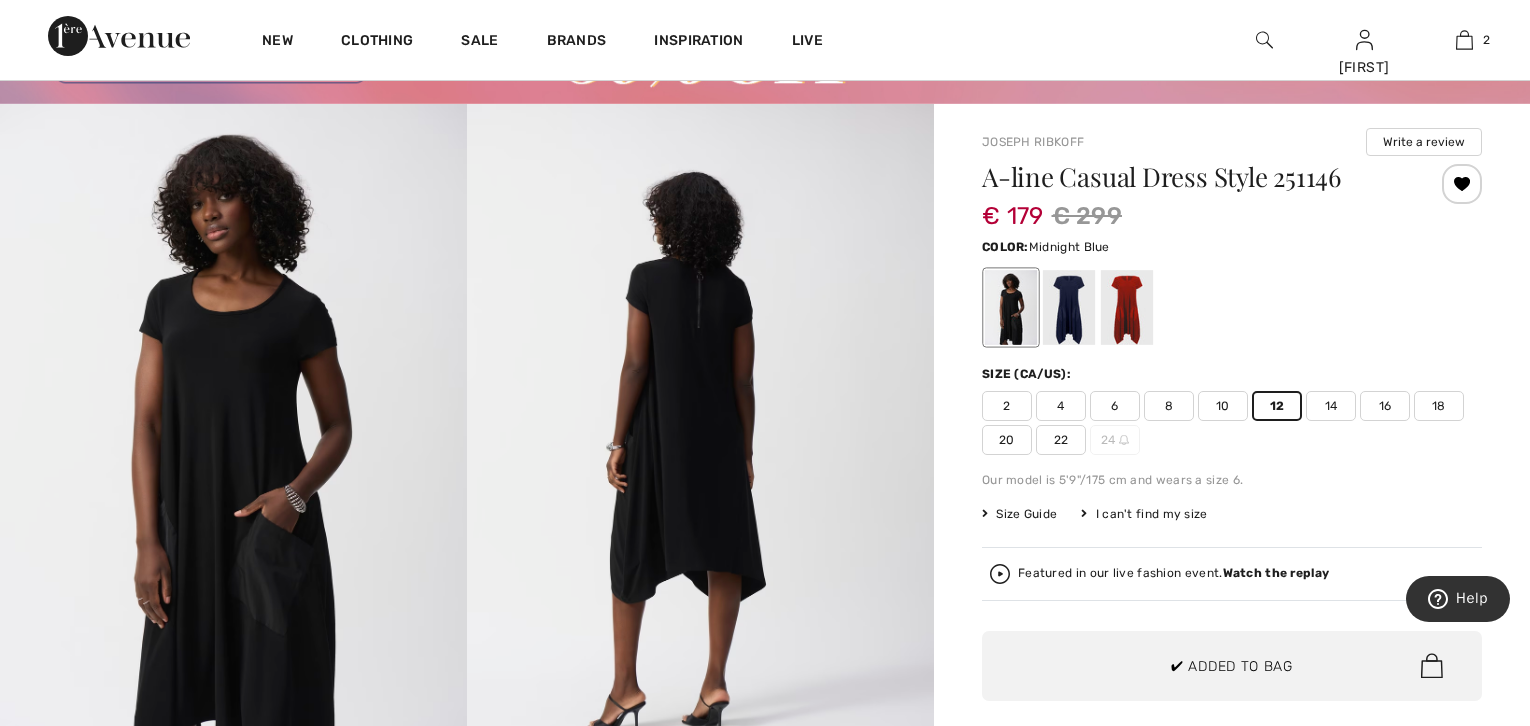 click at bounding box center [1069, 307] 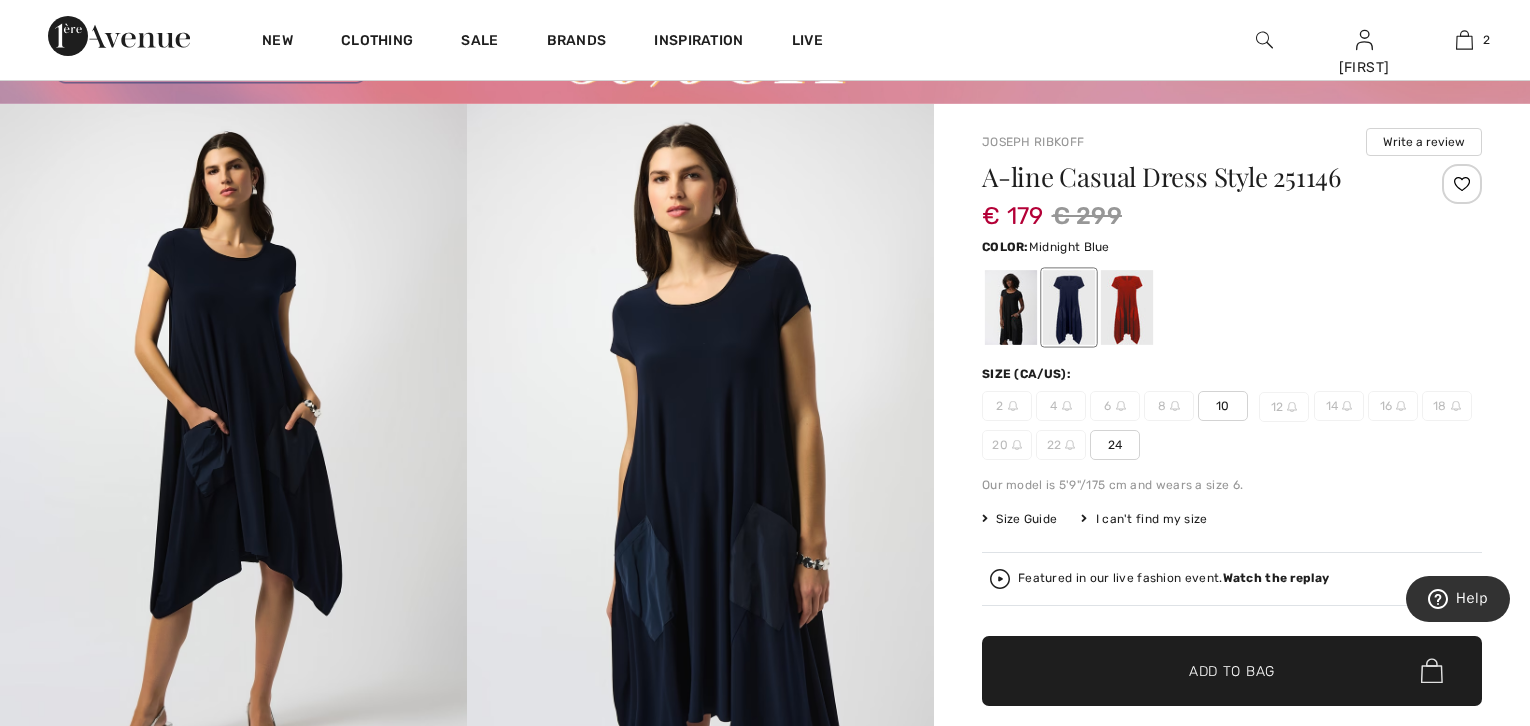 click on "10" at bounding box center [1223, 406] 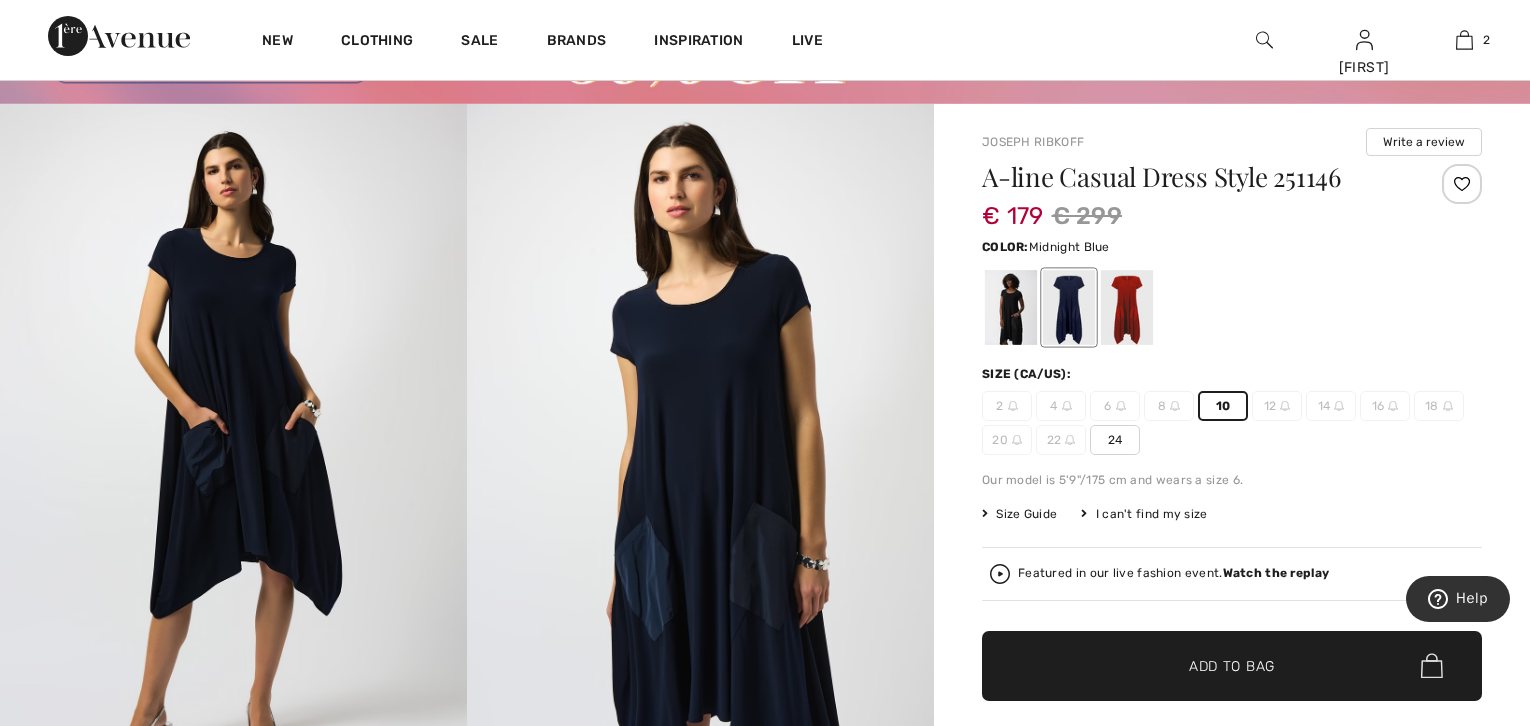 click on "✔ Added to Bag" at bounding box center [1202, 665] 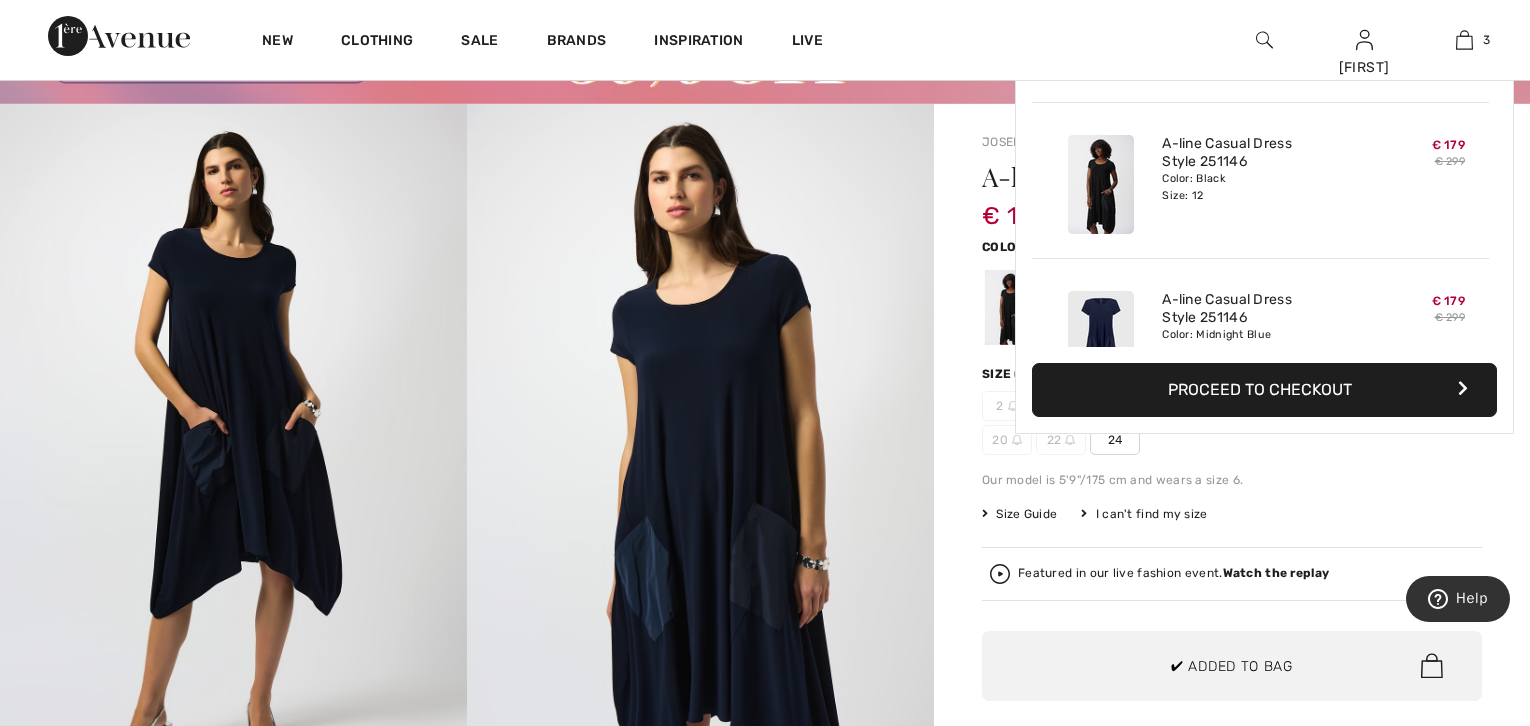 scroll, scrollTop: 216, scrollLeft: 0, axis: vertical 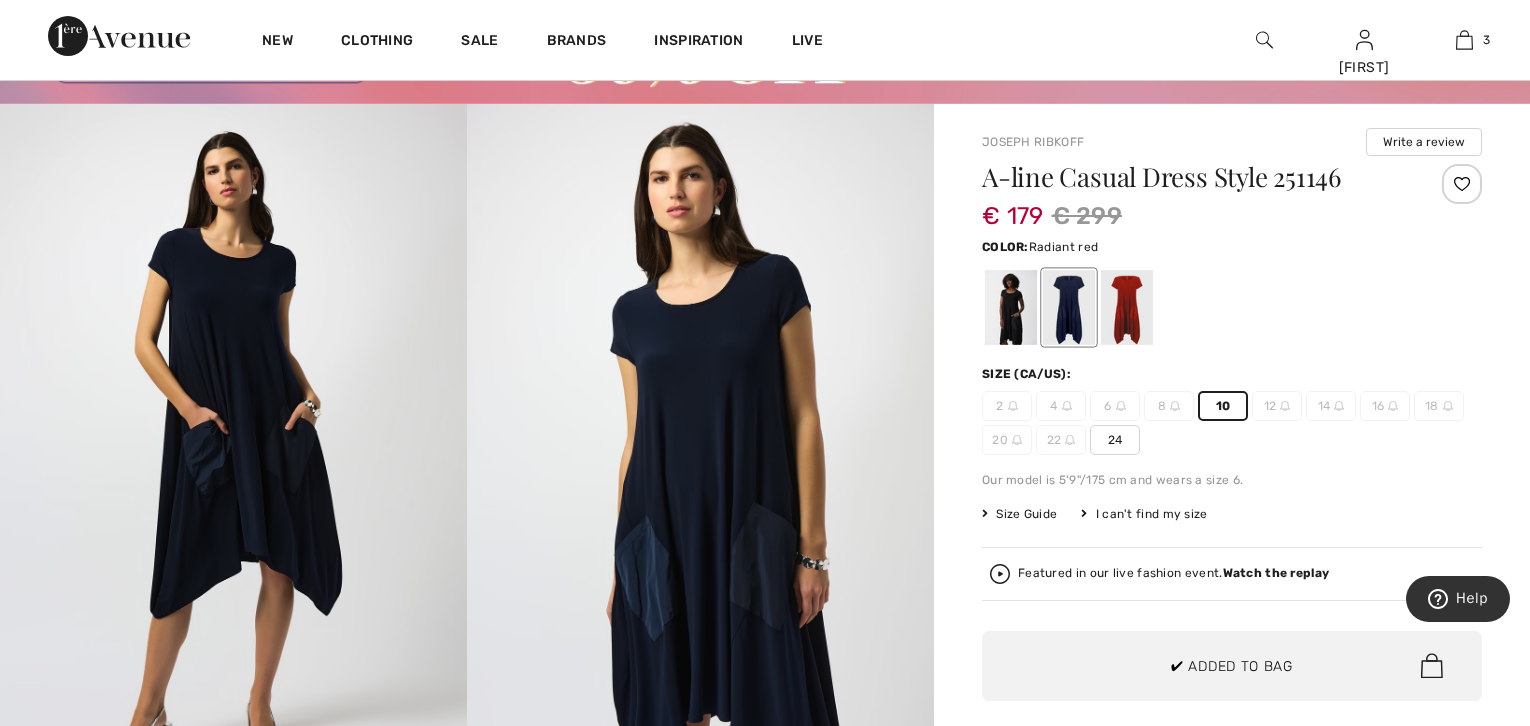 click at bounding box center [1127, 307] 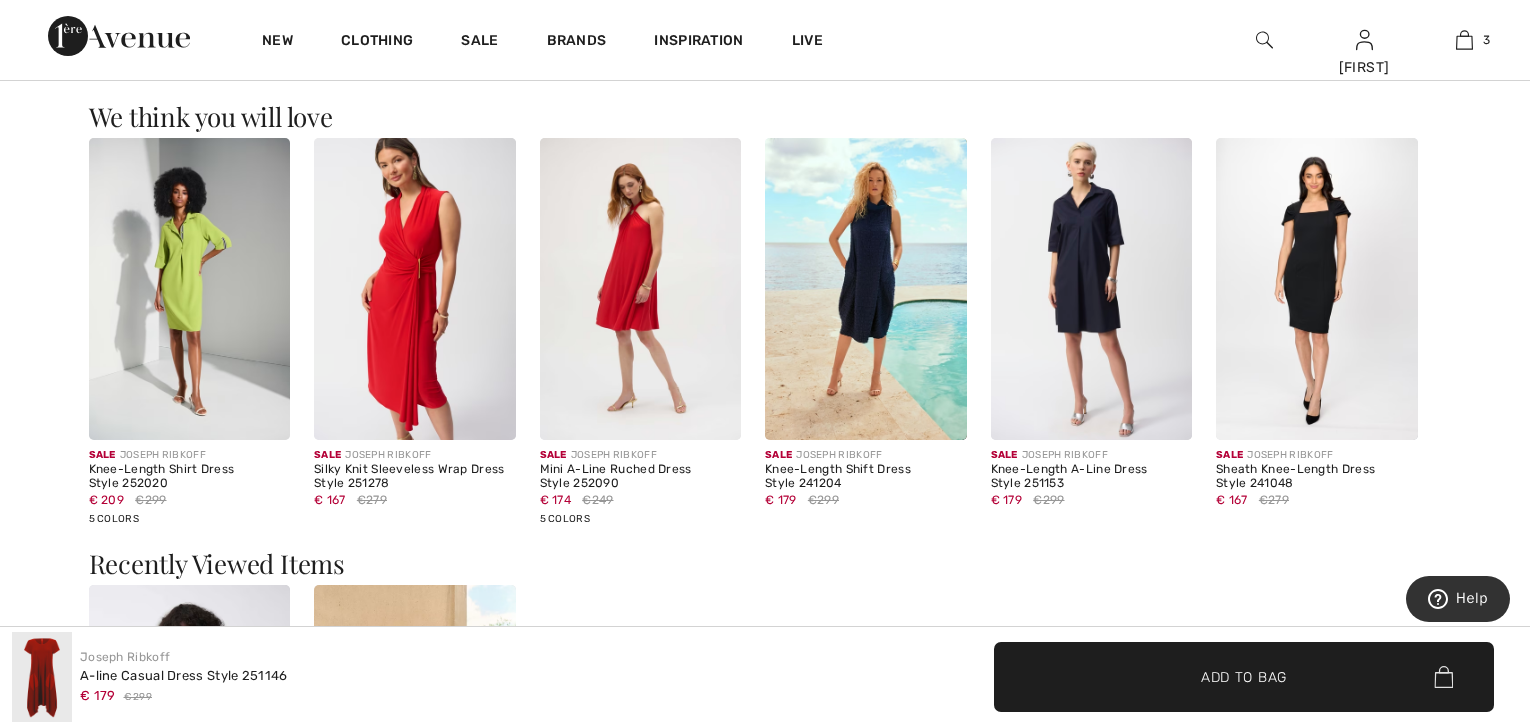 scroll, scrollTop: 1888, scrollLeft: 0, axis: vertical 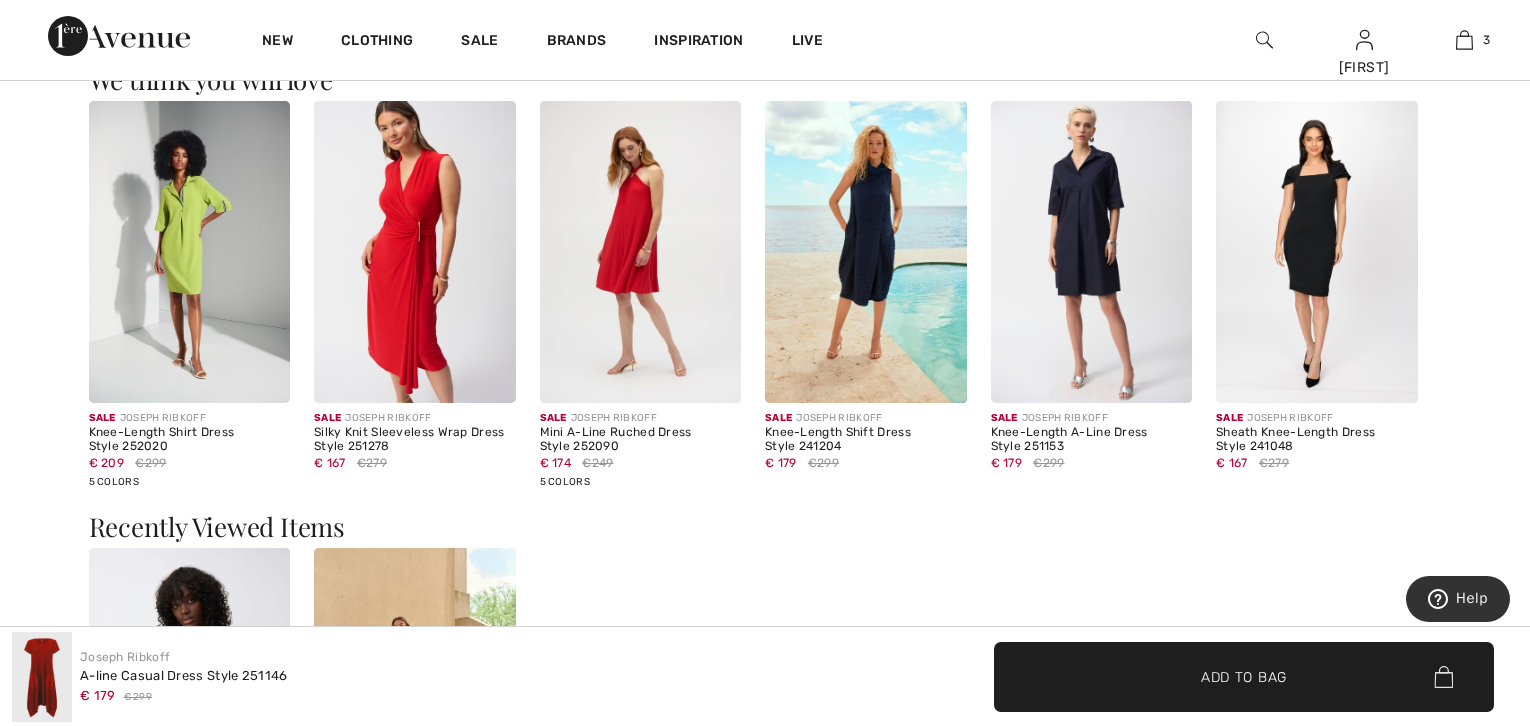 click at bounding box center [866, 252] 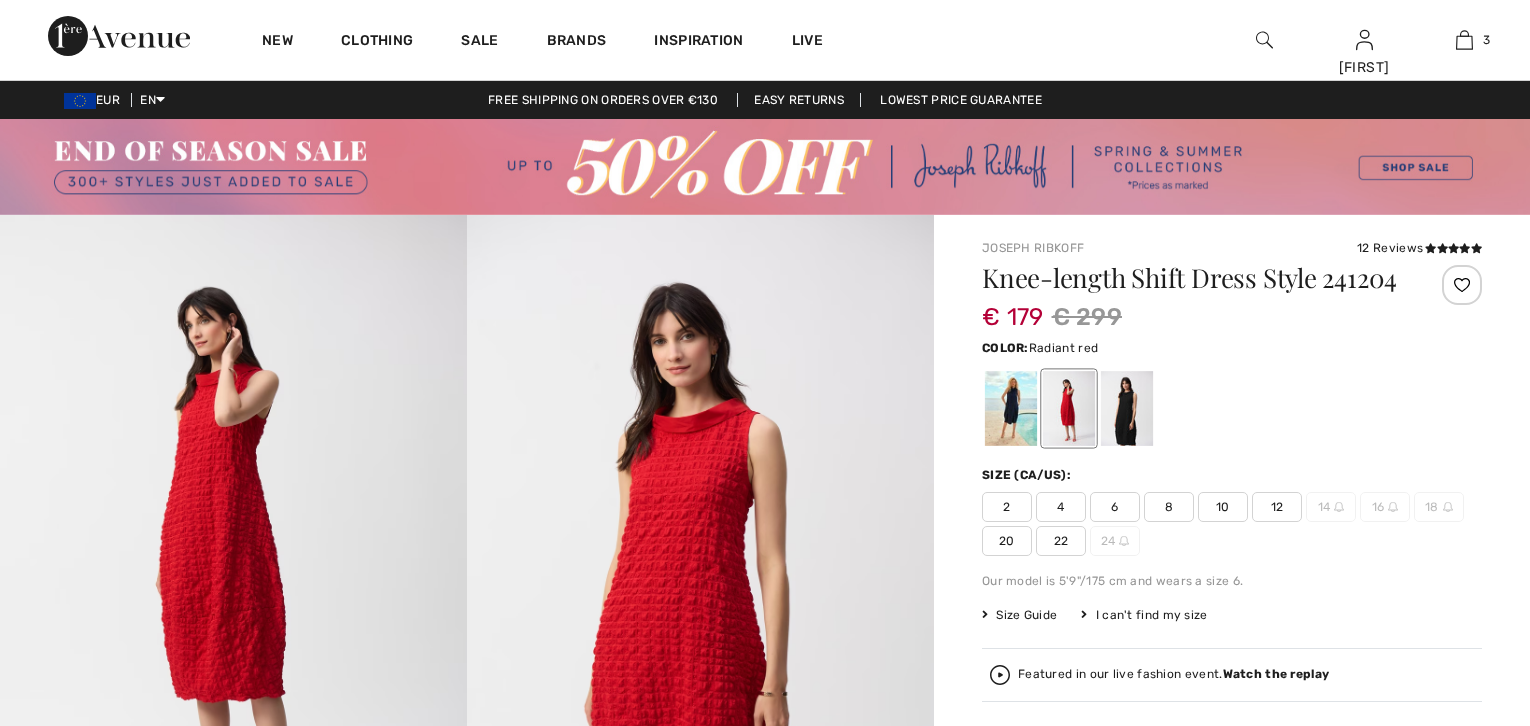 scroll, scrollTop: 0, scrollLeft: 0, axis: both 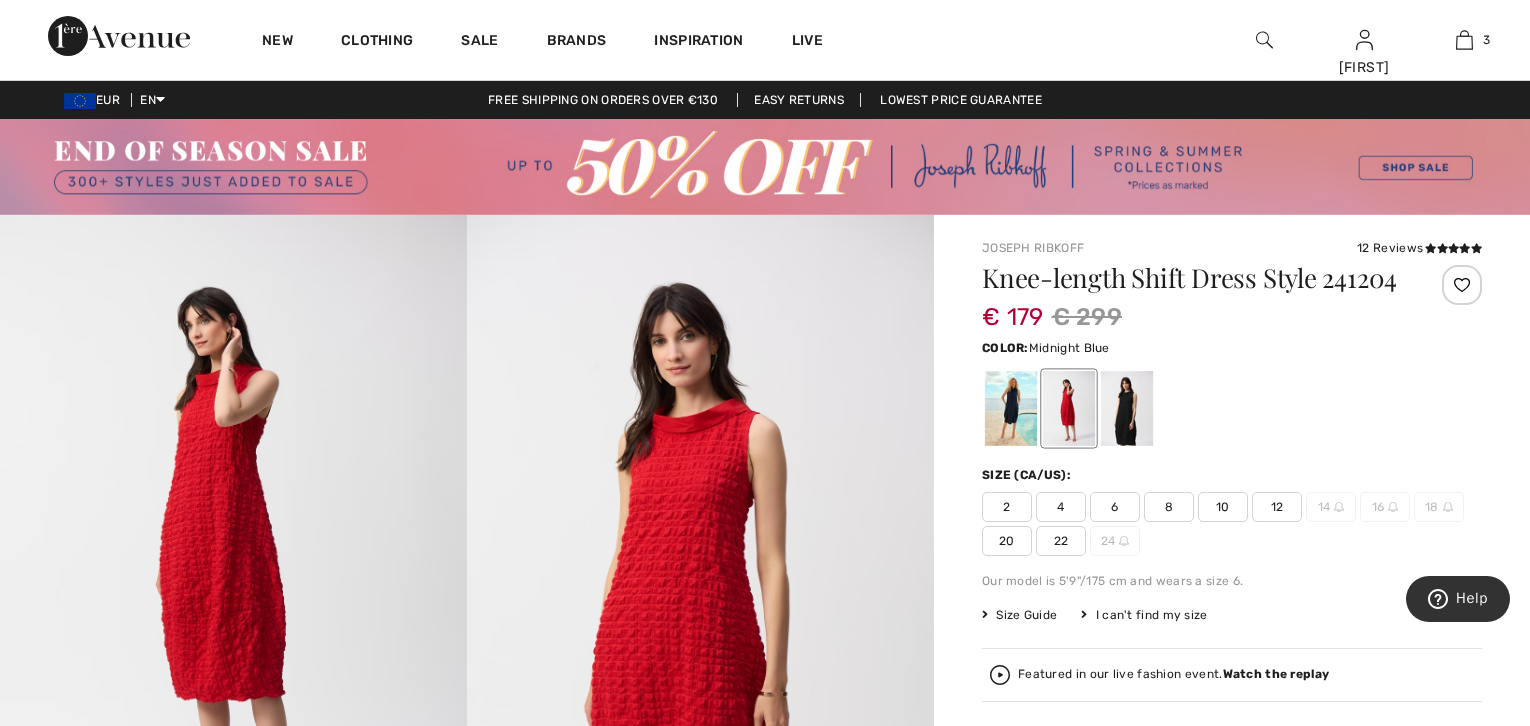 click at bounding box center (1011, 408) 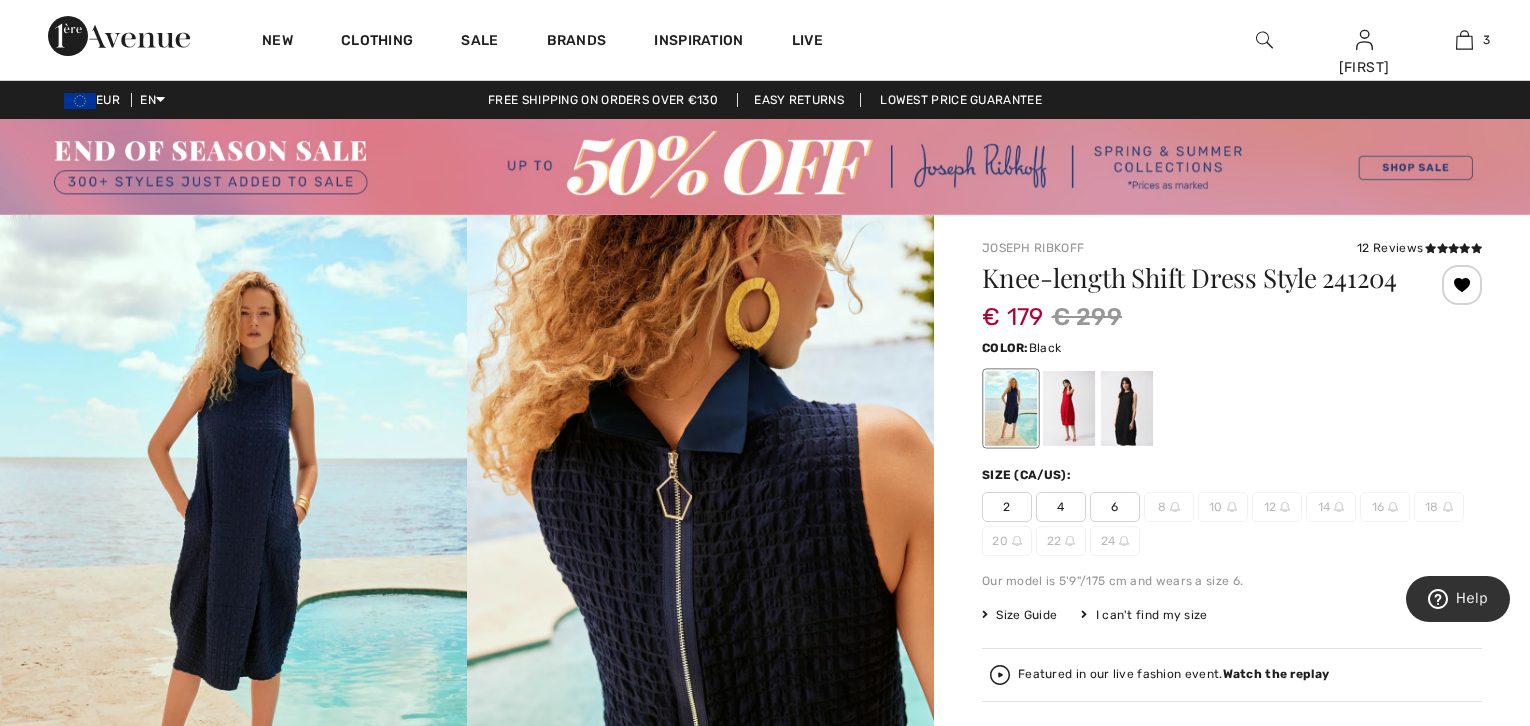 click at bounding box center (1127, 408) 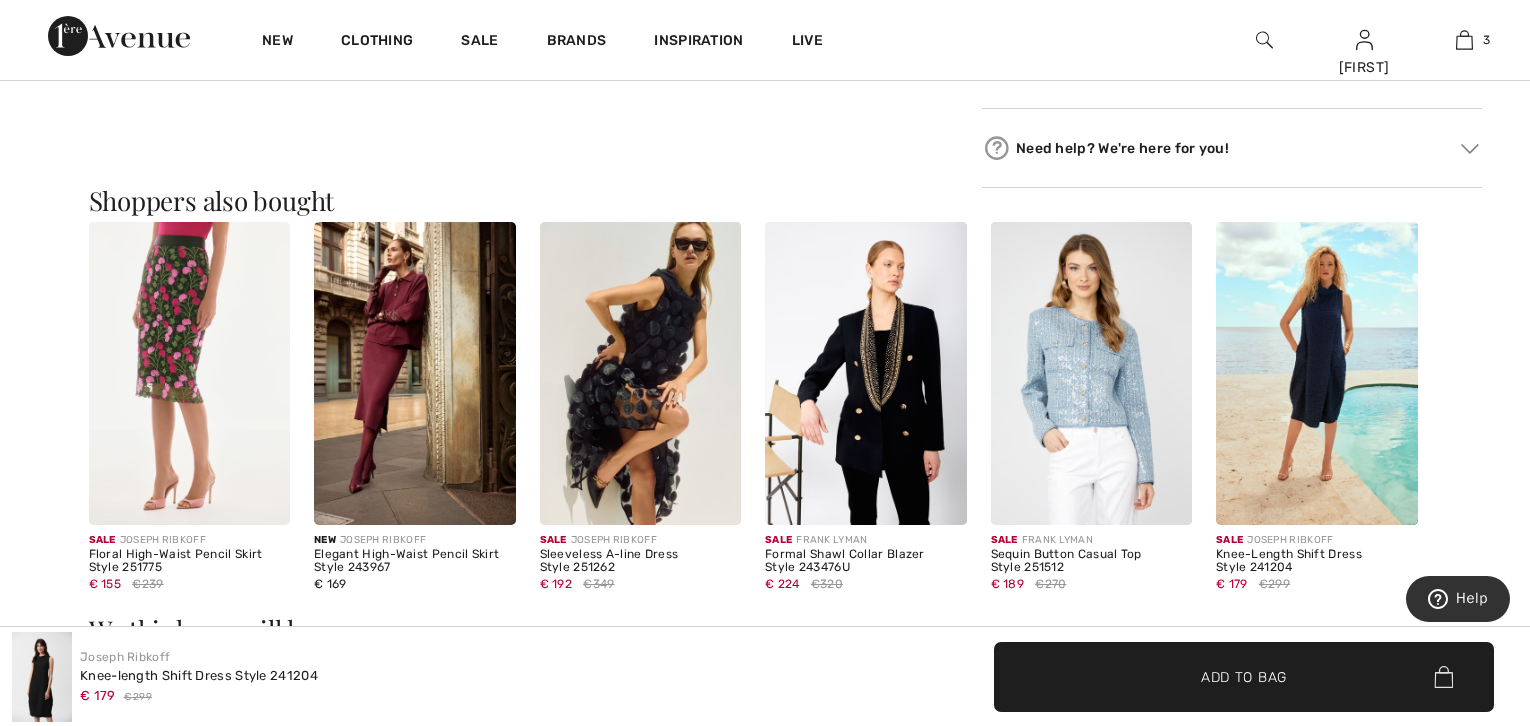 scroll, scrollTop: 1222, scrollLeft: 0, axis: vertical 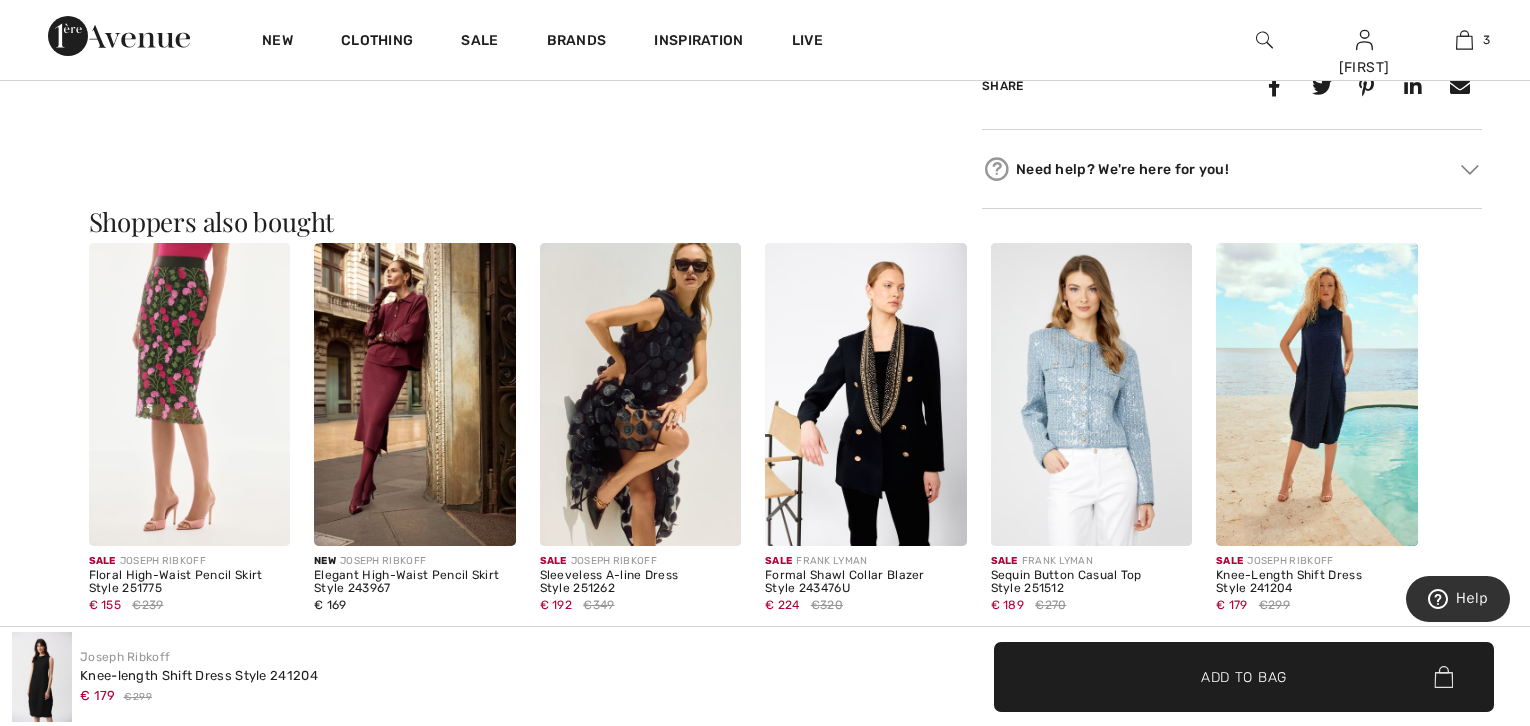 click at bounding box center [641, 394] 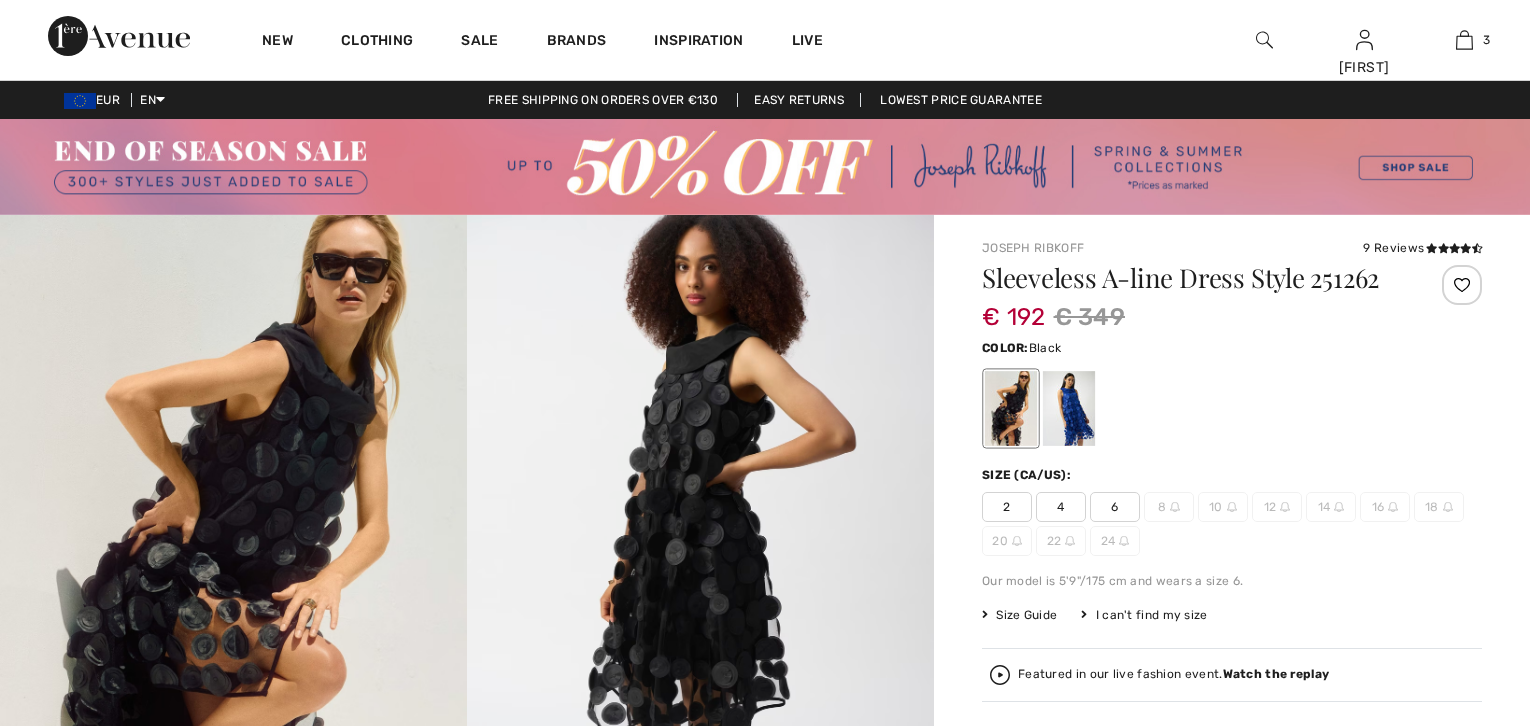 scroll, scrollTop: 0, scrollLeft: 0, axis: both 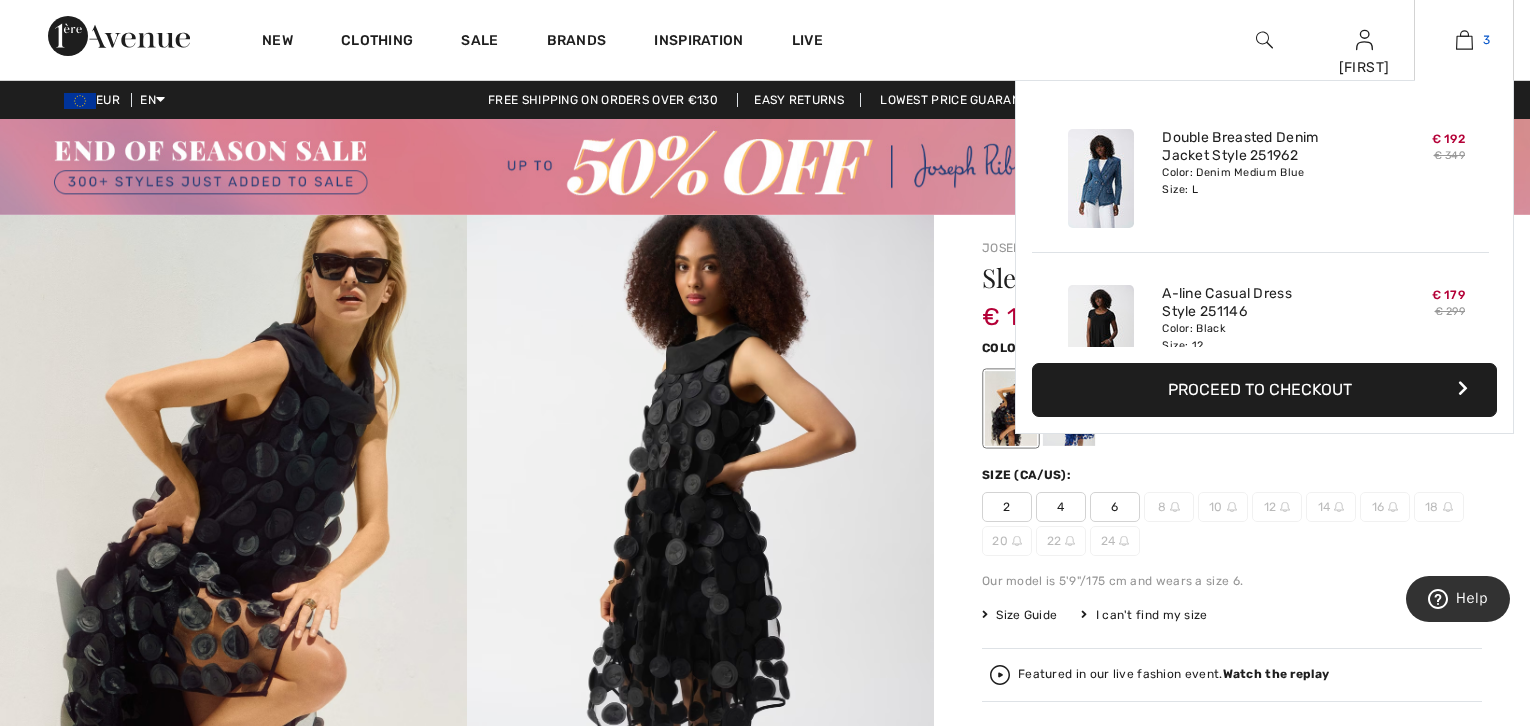 click at bounding box center [1464, 40] 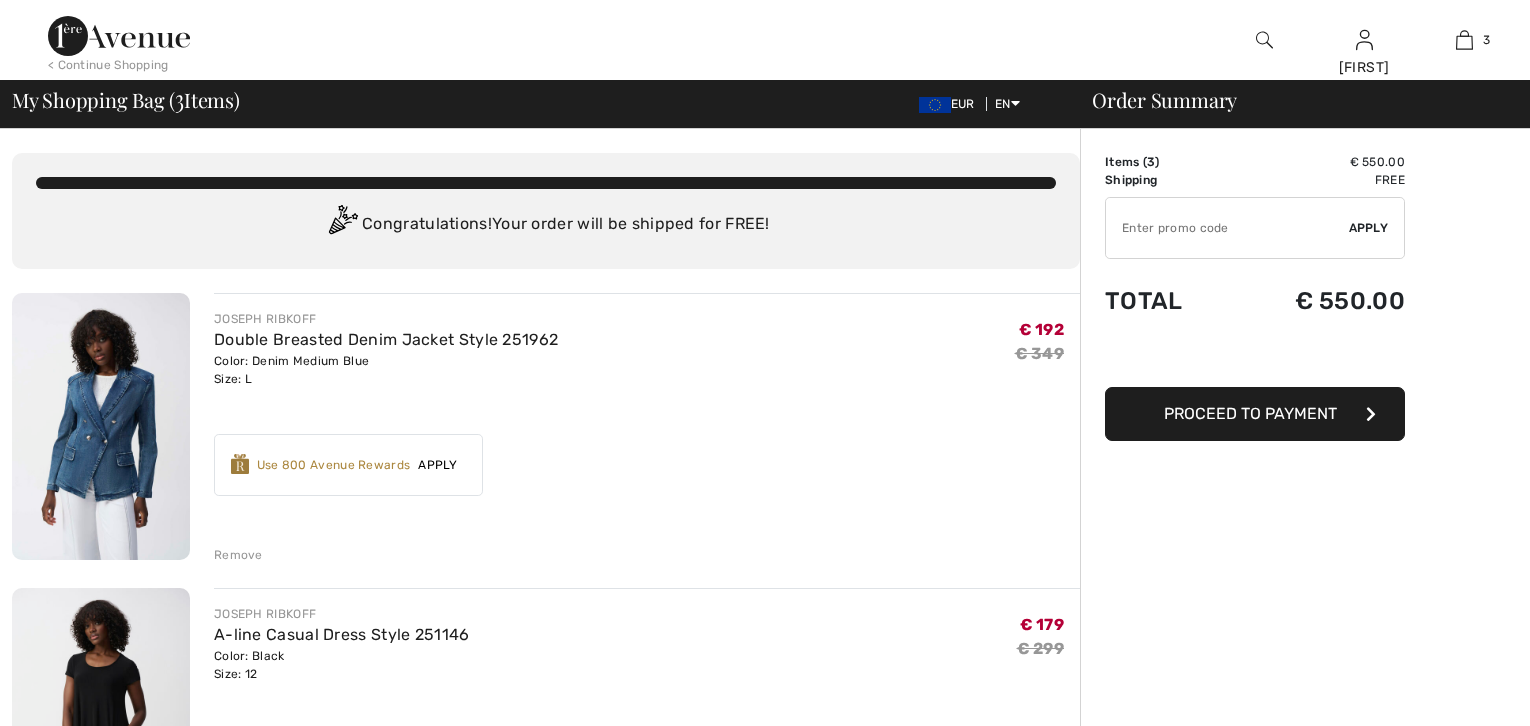 scroll, scrollTop: 0, scrollLeft: 0, axis: both 